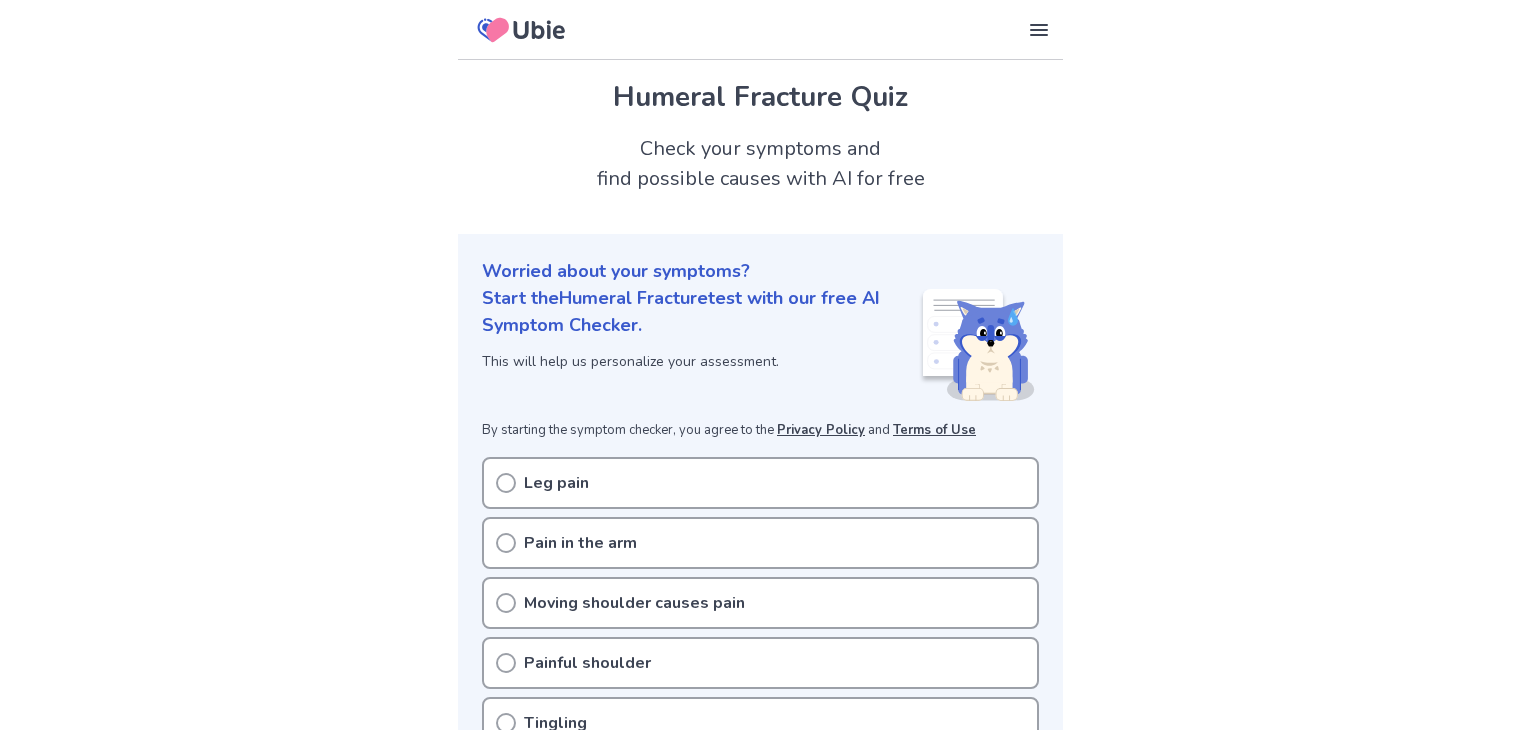 scroll, scrollTop: 0, scrollLeft: 0, axis: both 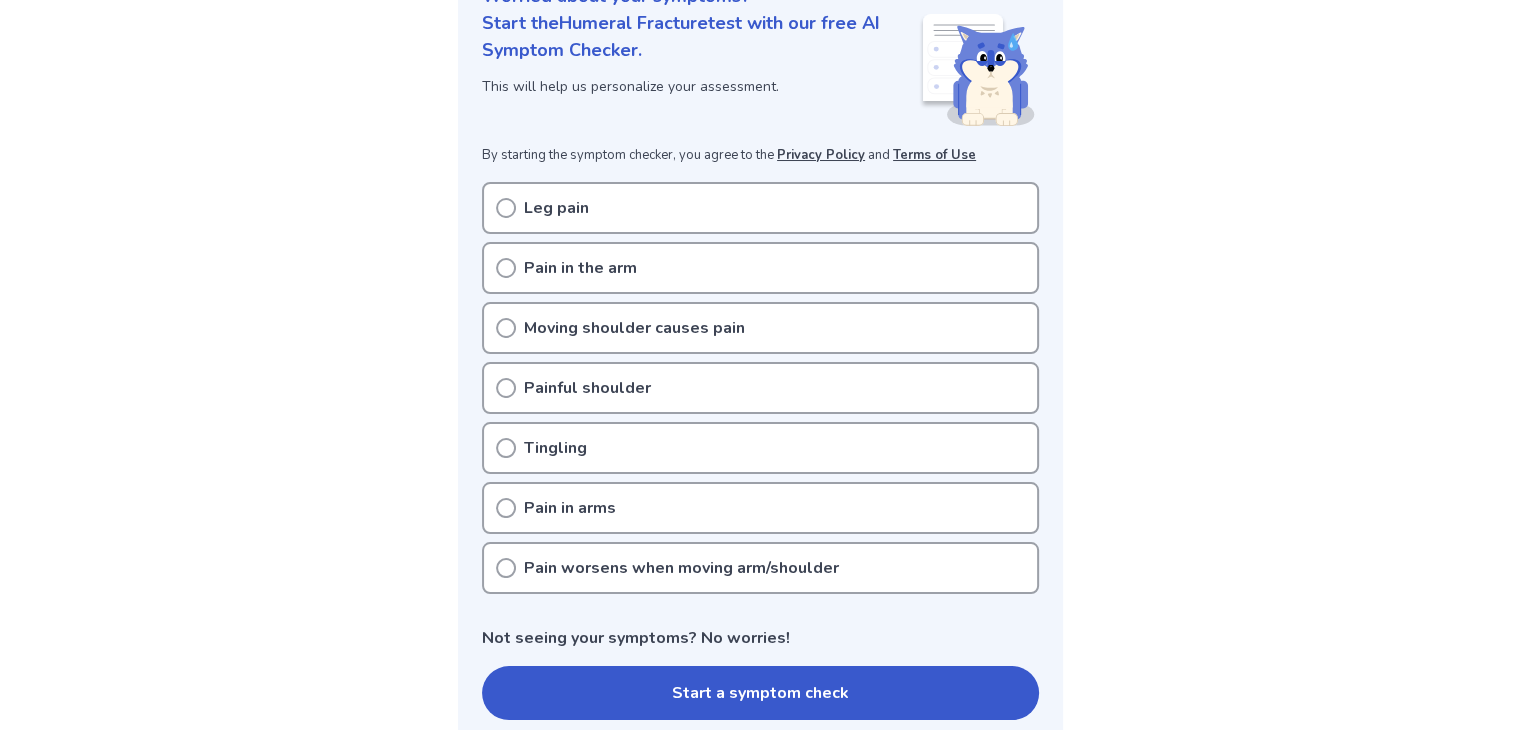 click on "Pain in the arm" at bounding box center (580, 268) 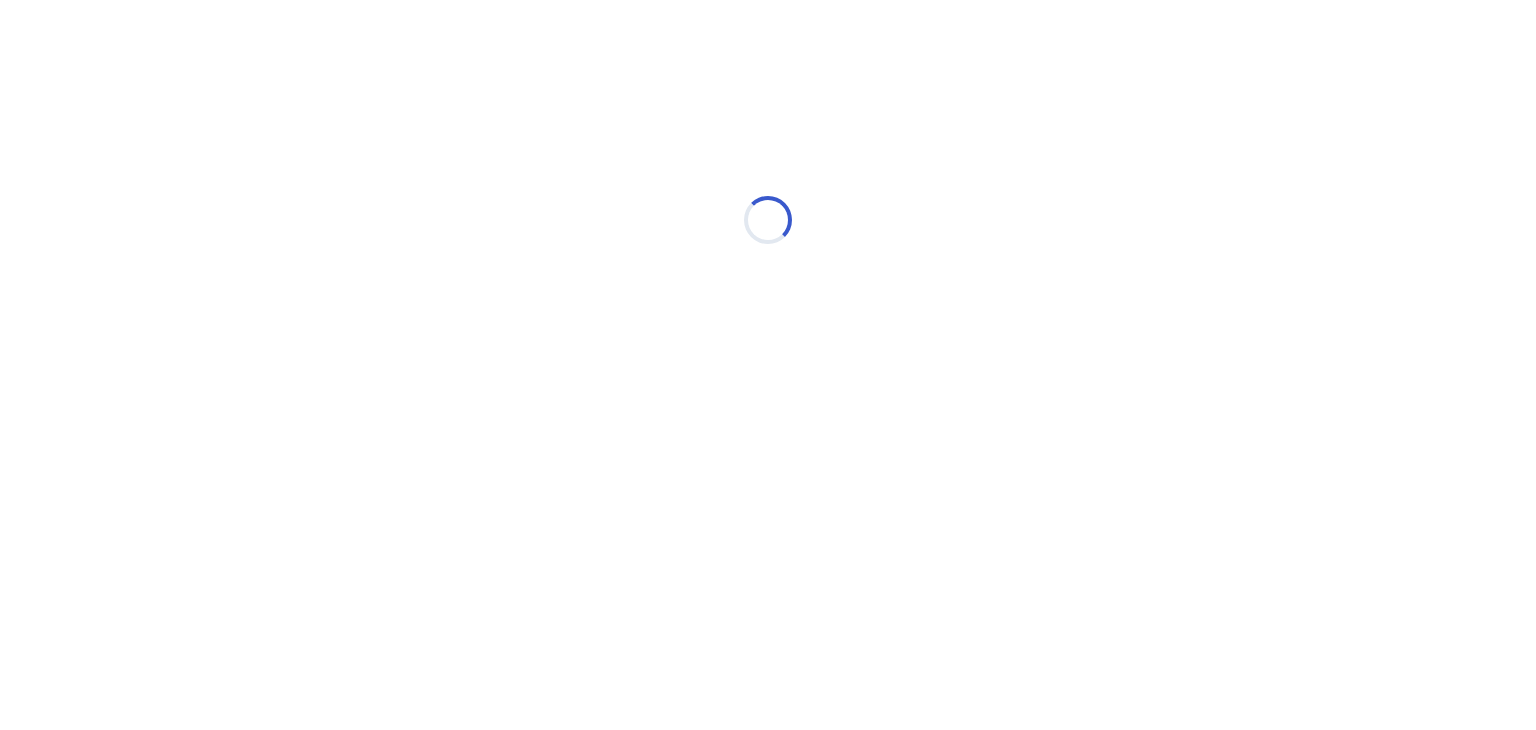 scroll, scrollTop: 0, scrollLeft: 0, axis: both 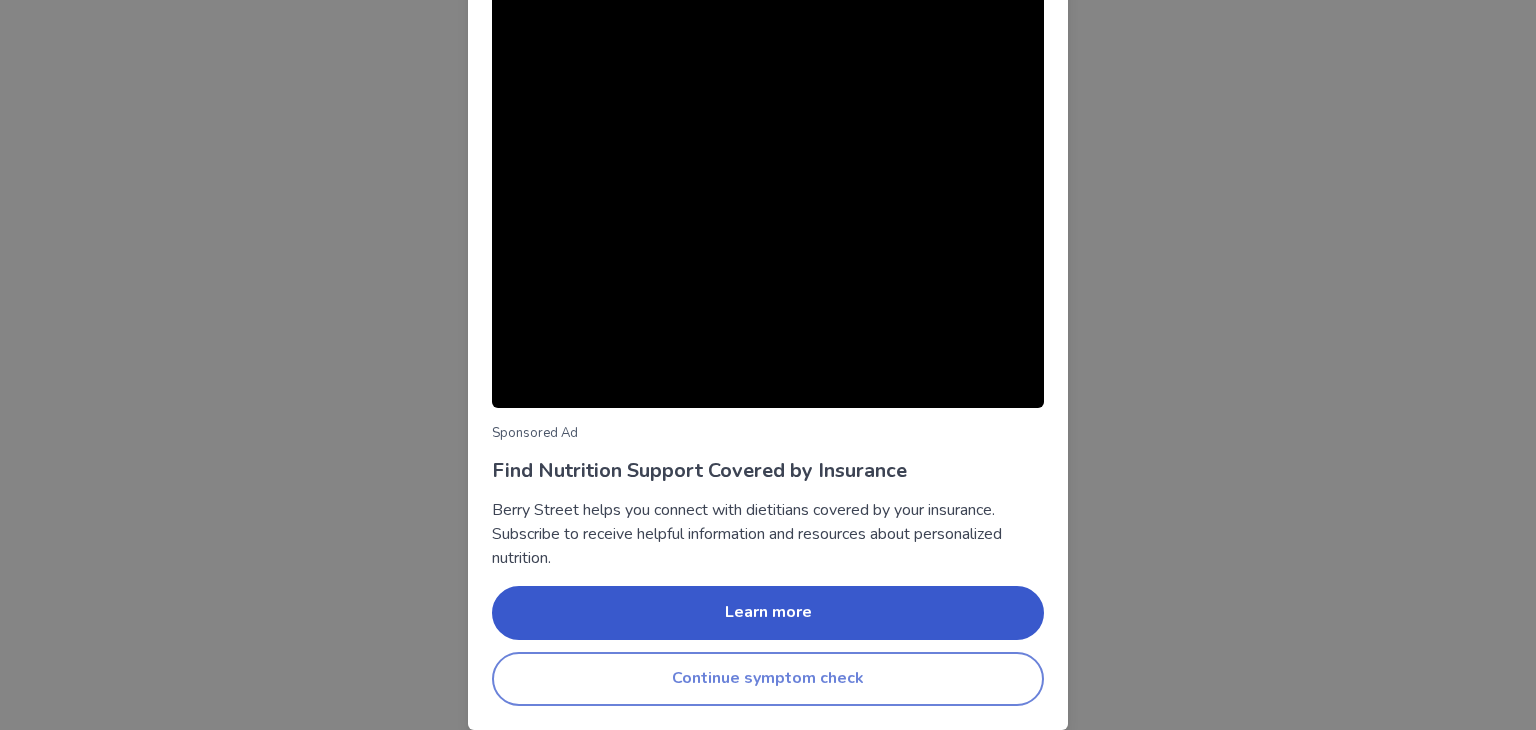 click on "Continue symptom check" at bounding box center [768, 679] 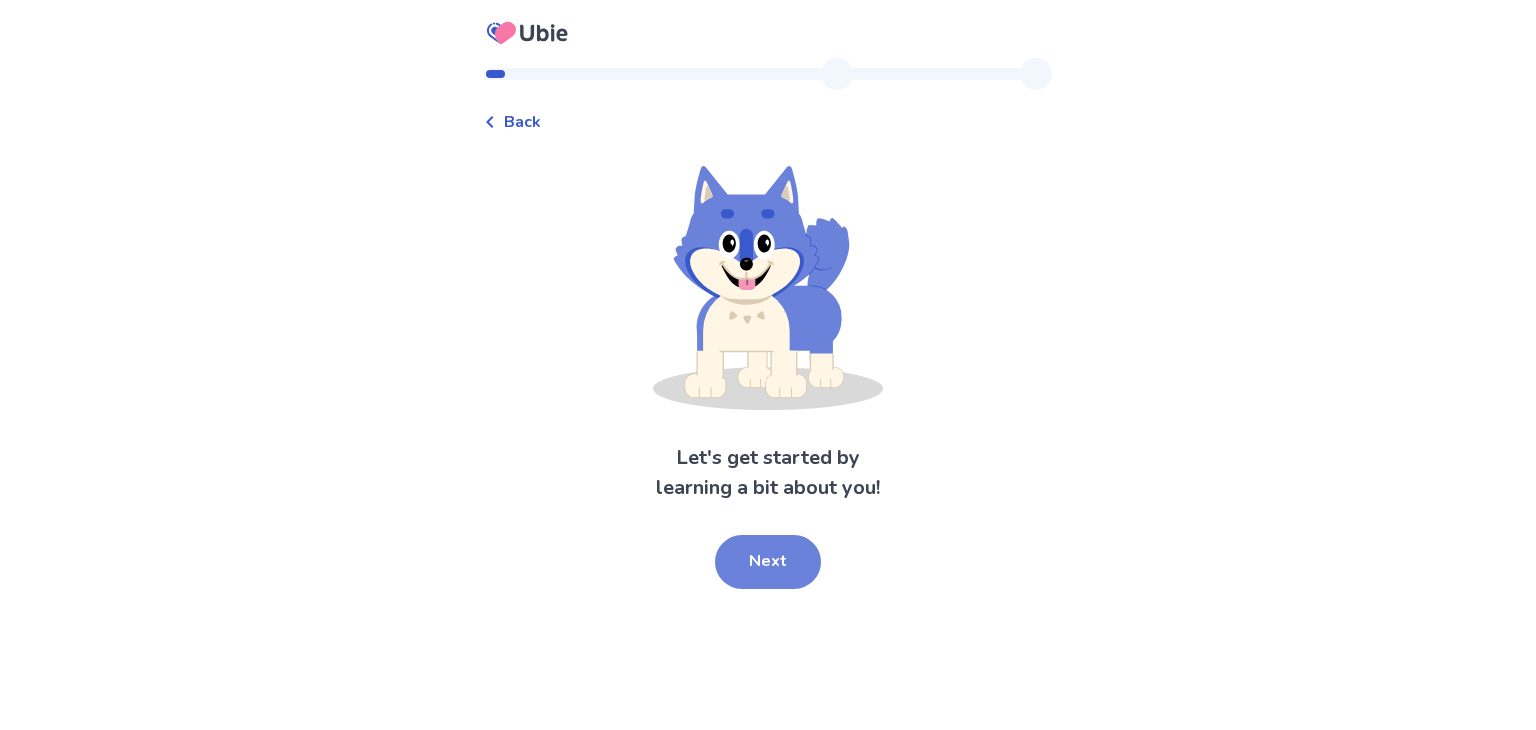click on "Next" at bounding box center [768, 562] 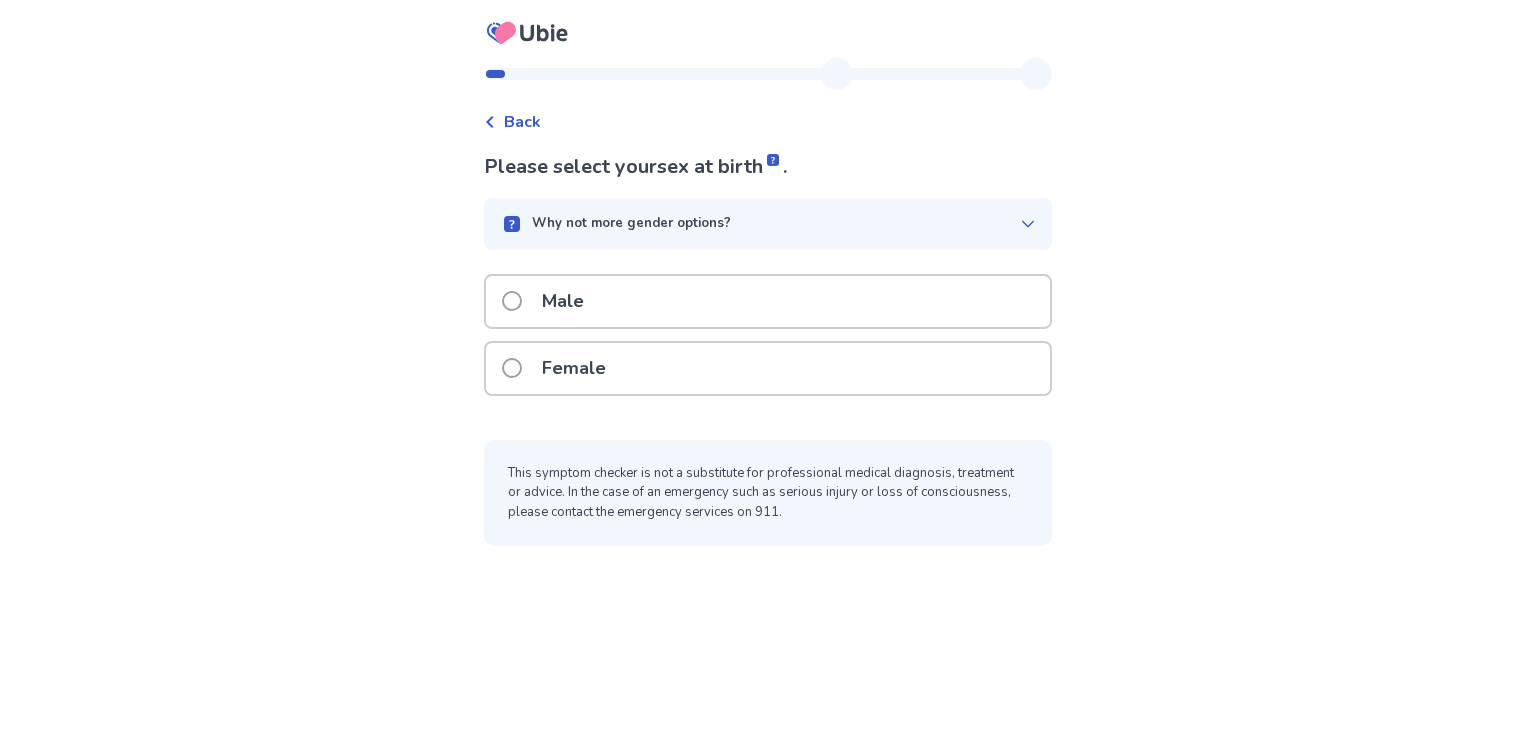 click on "Female" at bounding box center (768, 368) 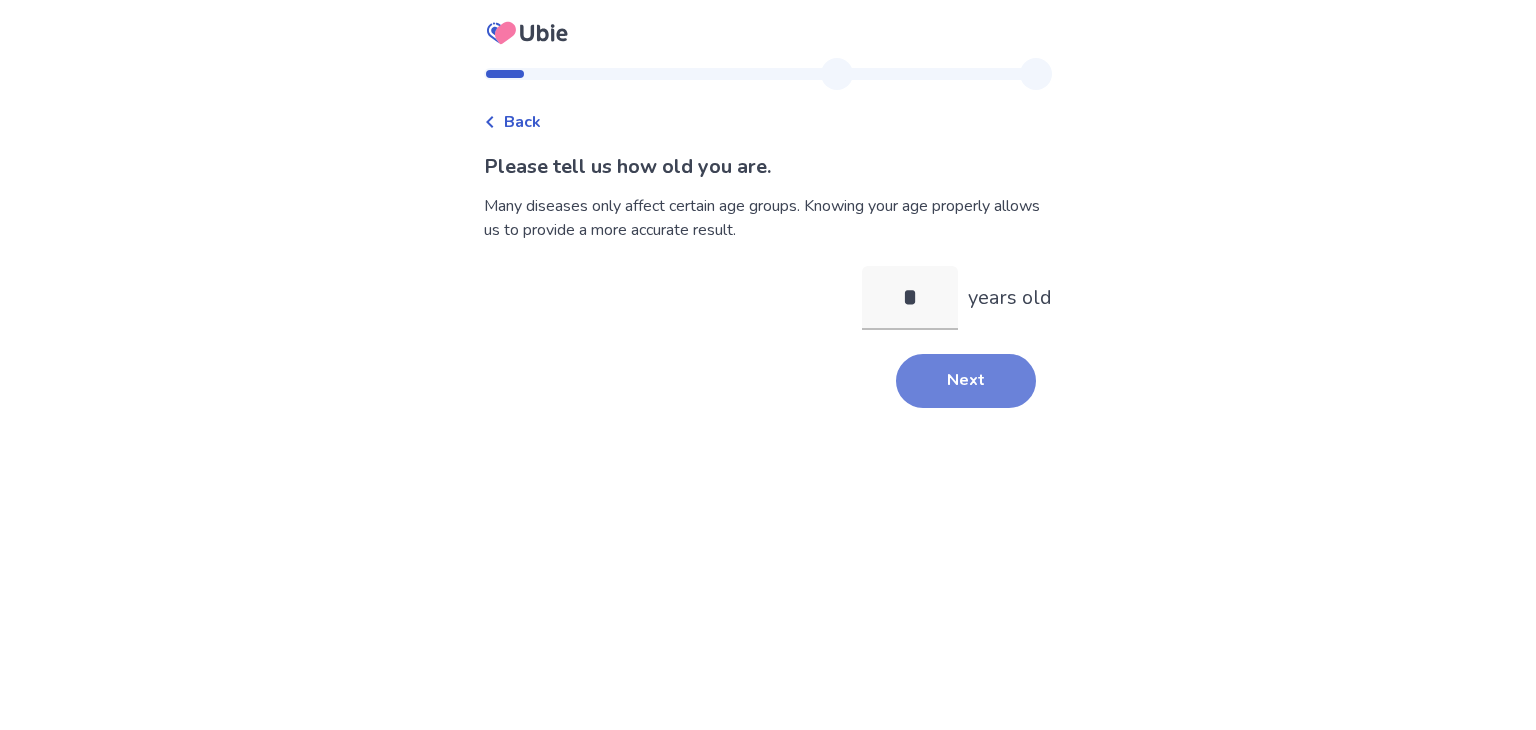 type on "*" 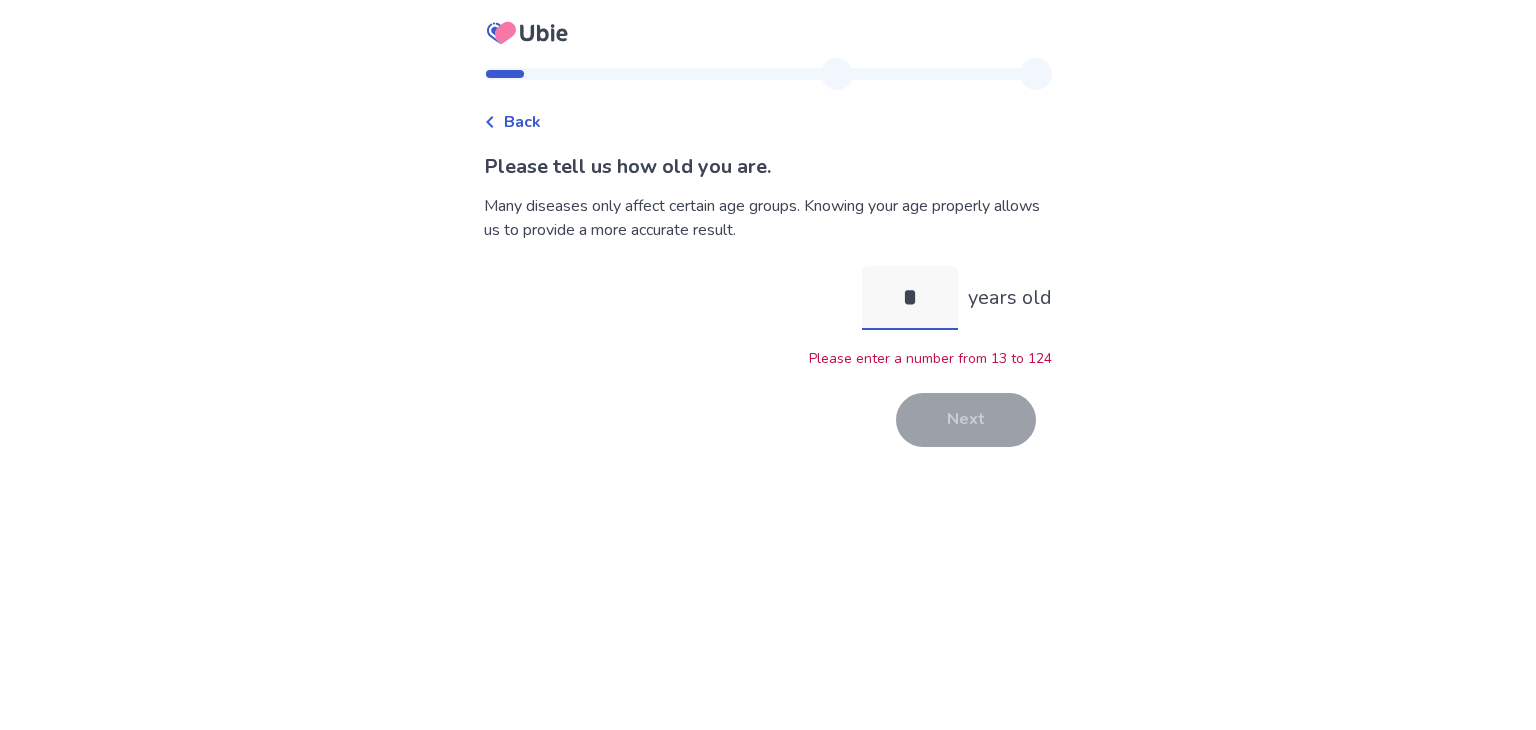 click on "*" at bounding box center (910, 298) 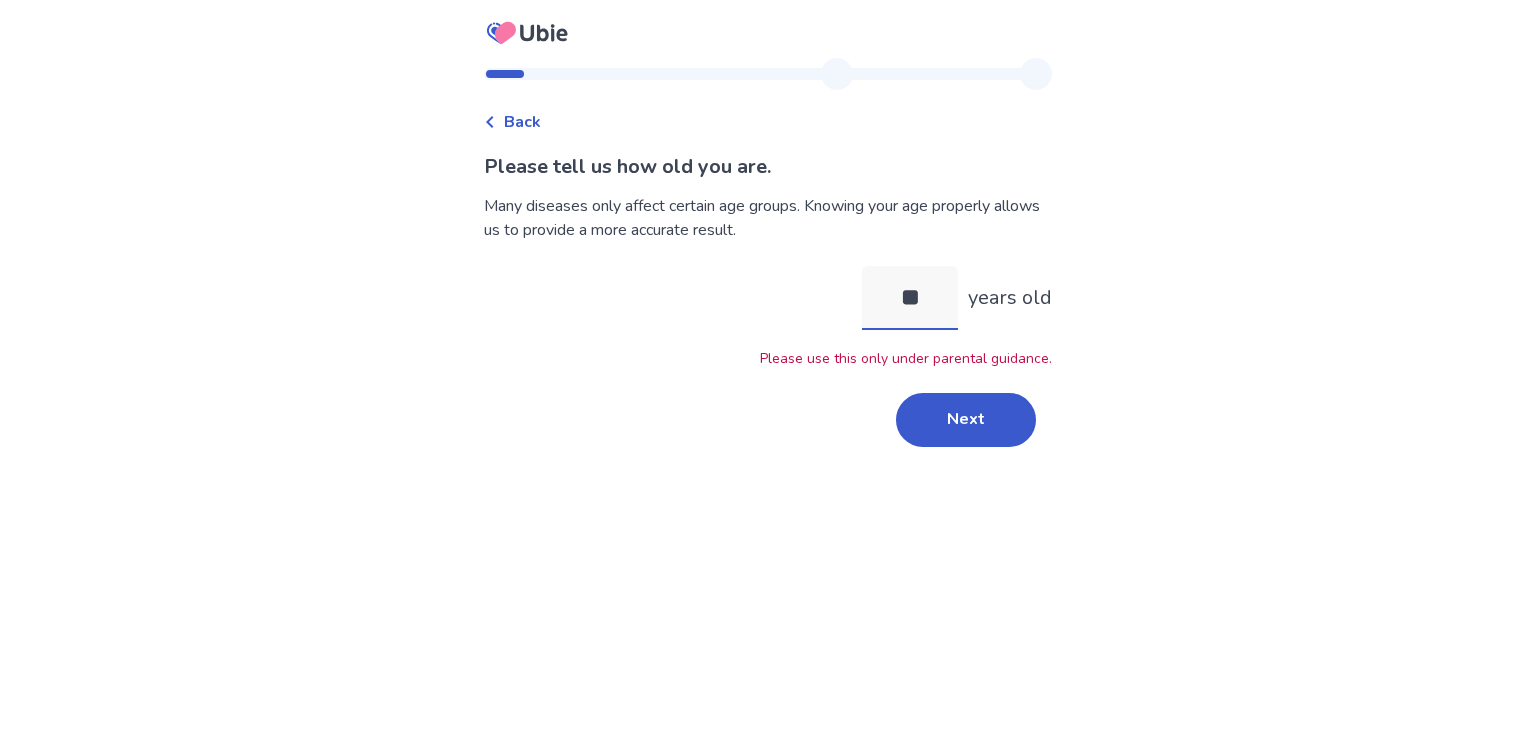 type on "*" 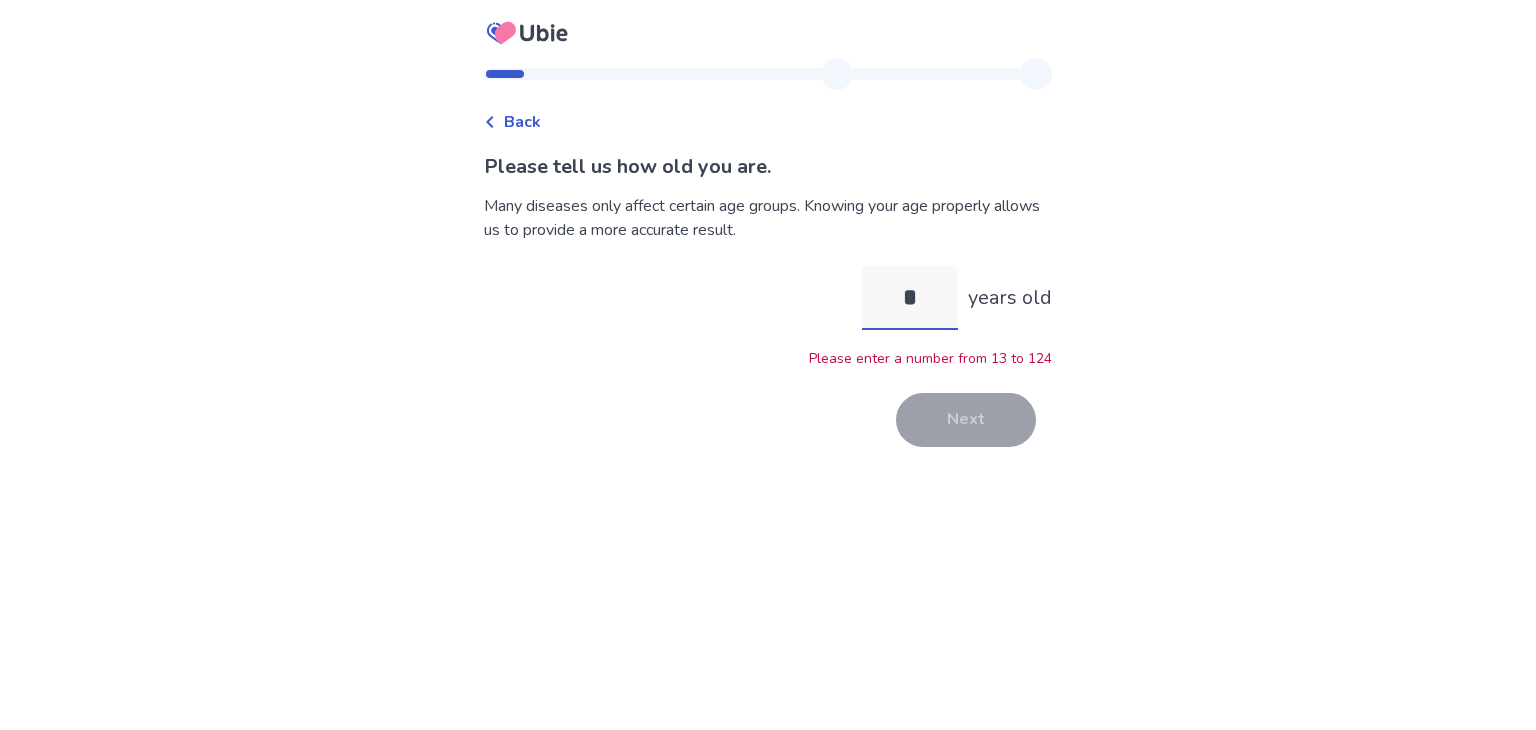 type 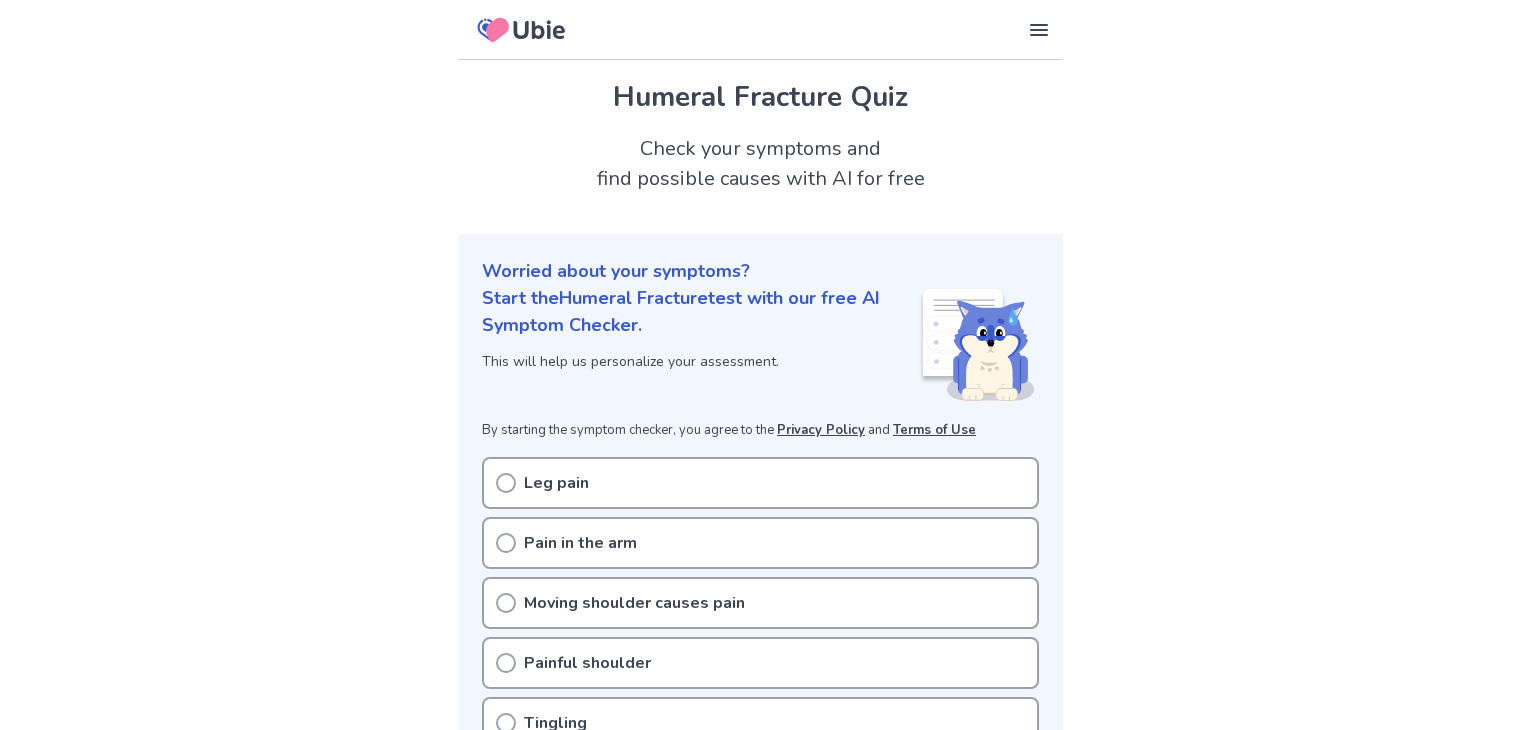 scroll, scrollTop: 274, scrollLeft: 0, axis: vertical 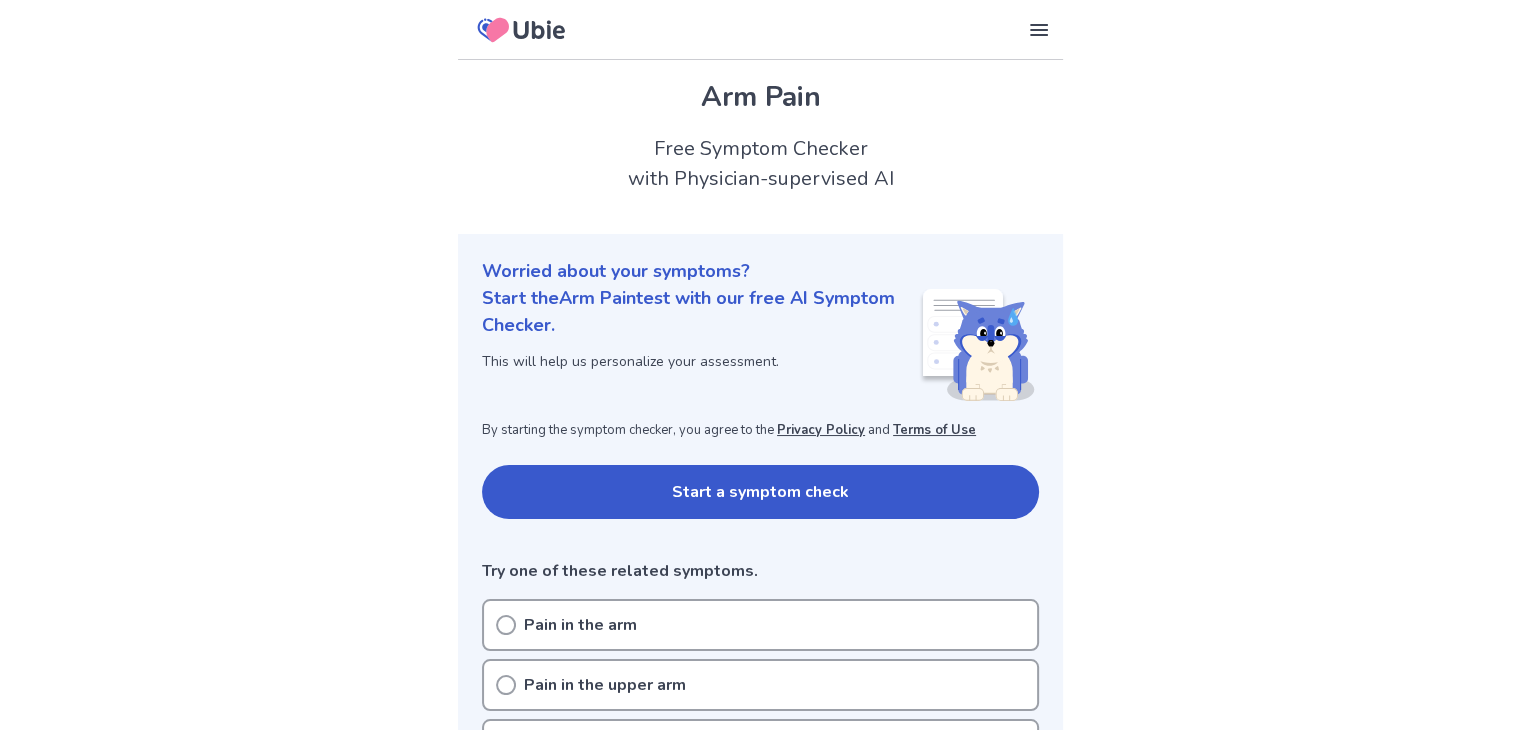 click on "Start a symptom check" at bounding box center [760, 492] 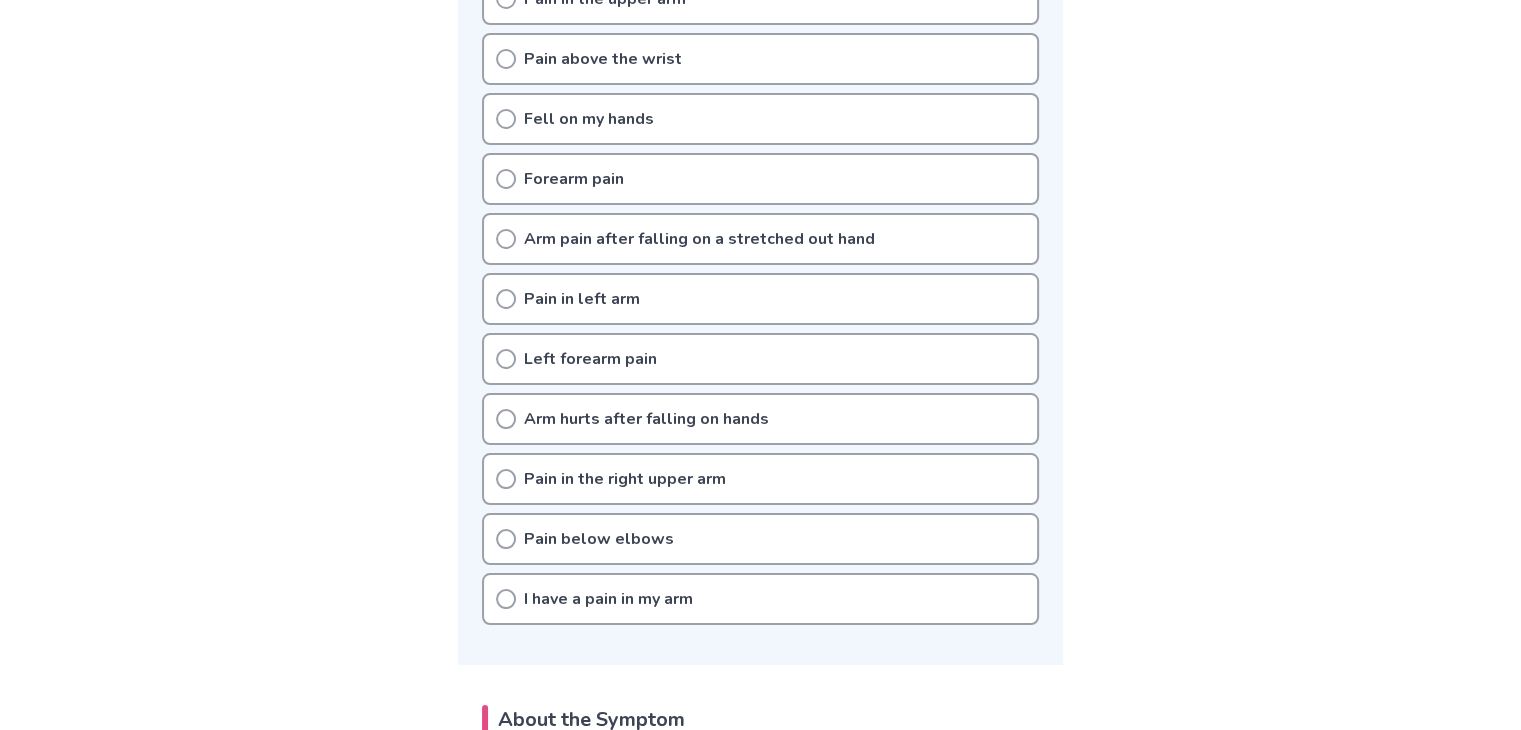 scroll, scrollTop: 452, scrollLeft: 0, axis: vertical 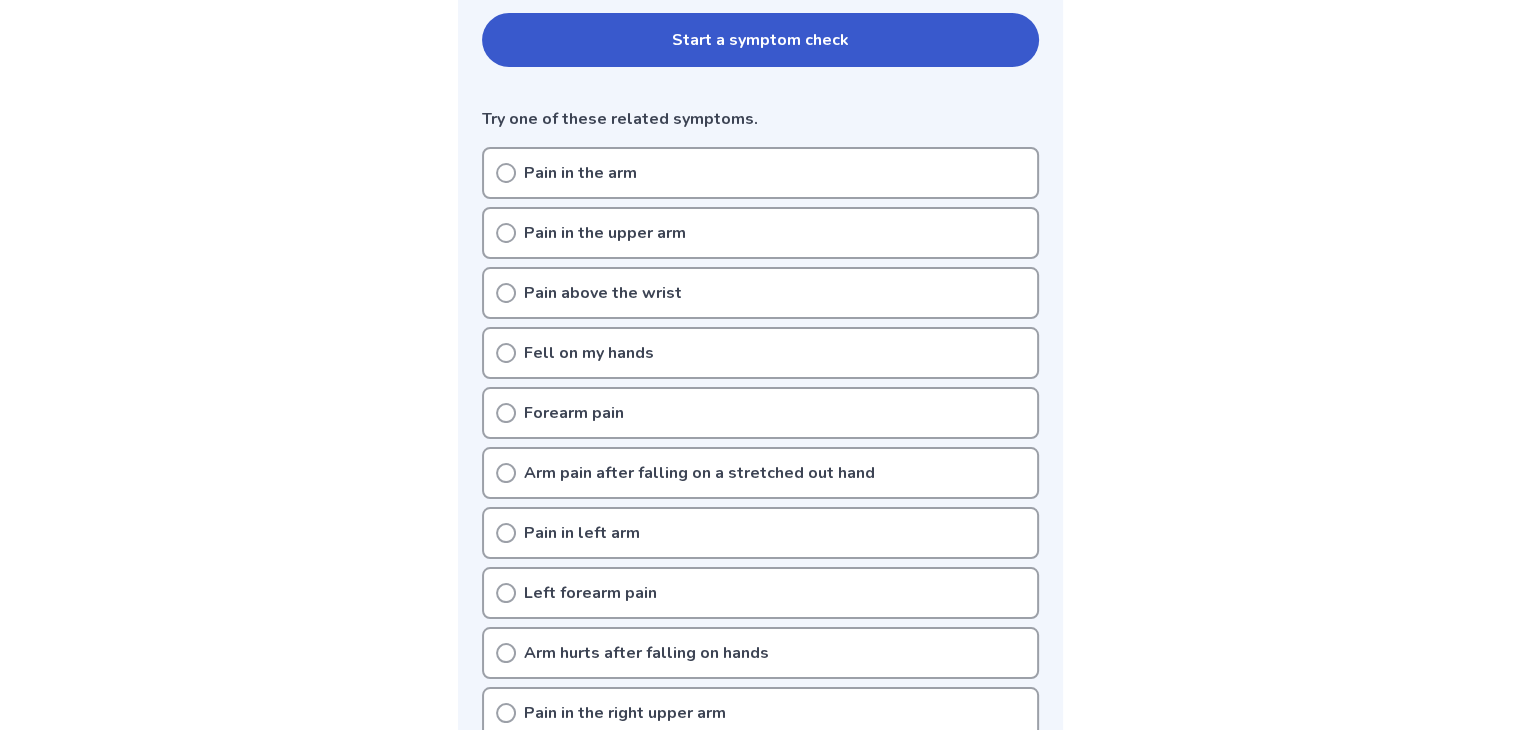 click on "Pain in the upper arm" at bounding box center (760, 233) 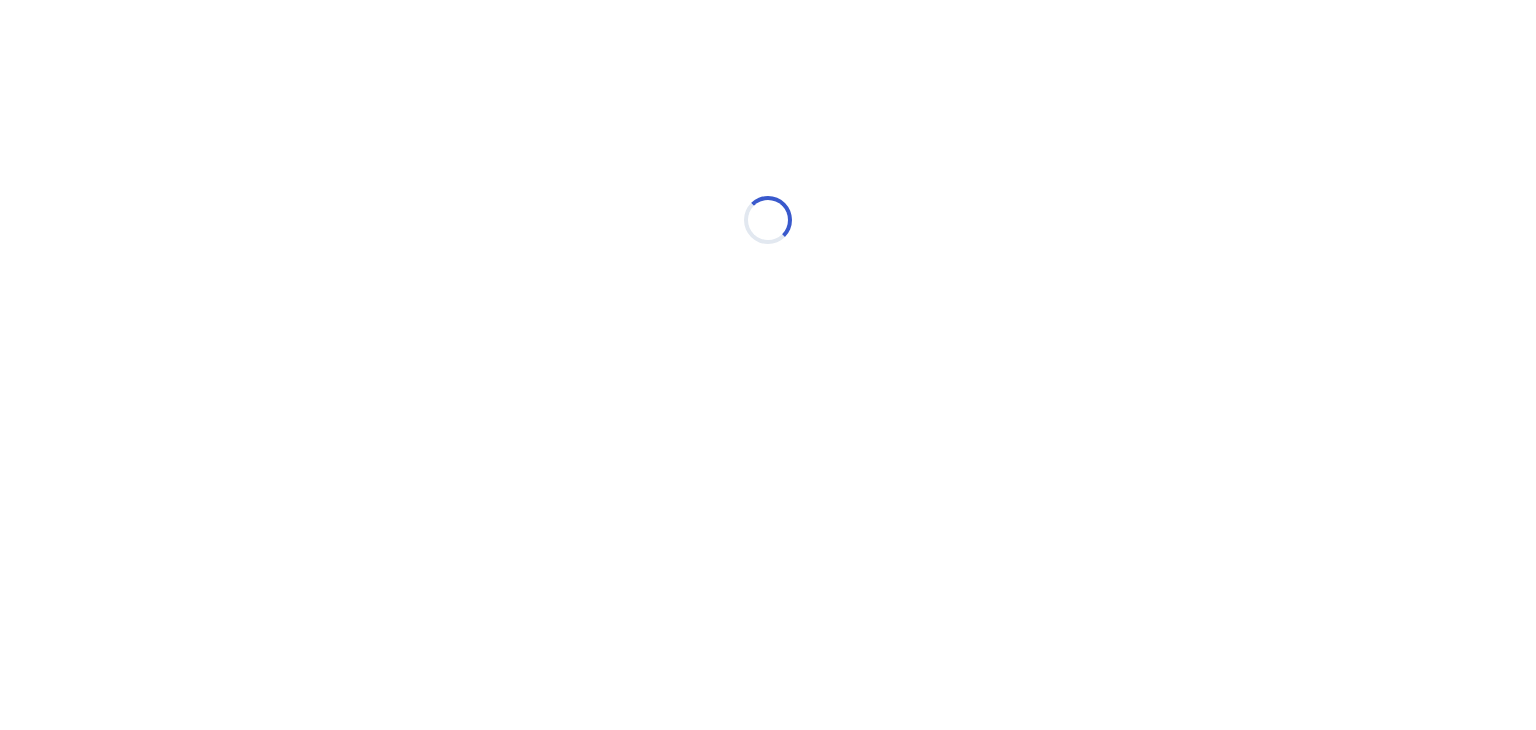 scroll, scrollTop: 0, scrollLeft: 0, axis: both 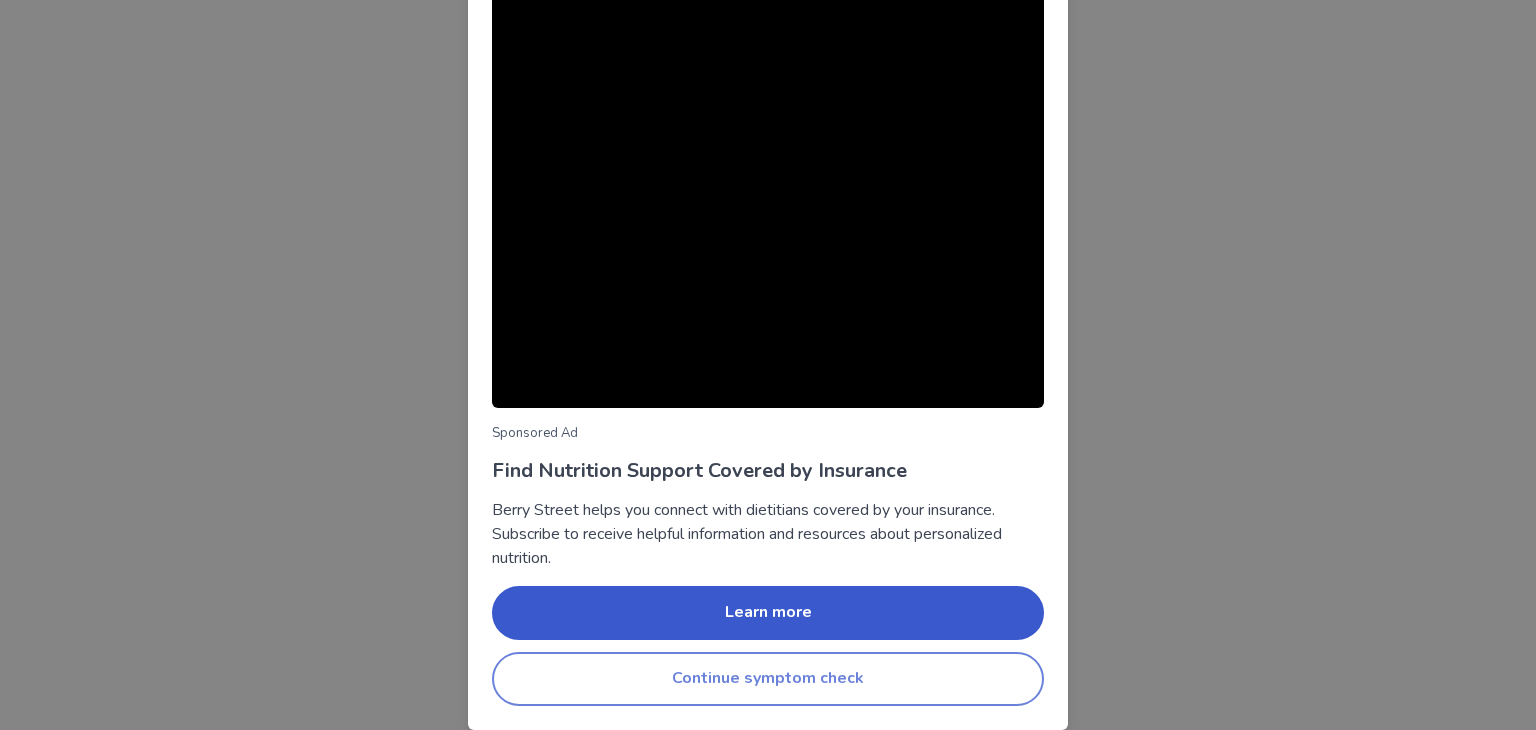 click on "Continue symptom check" at bounding box center [768, 679] 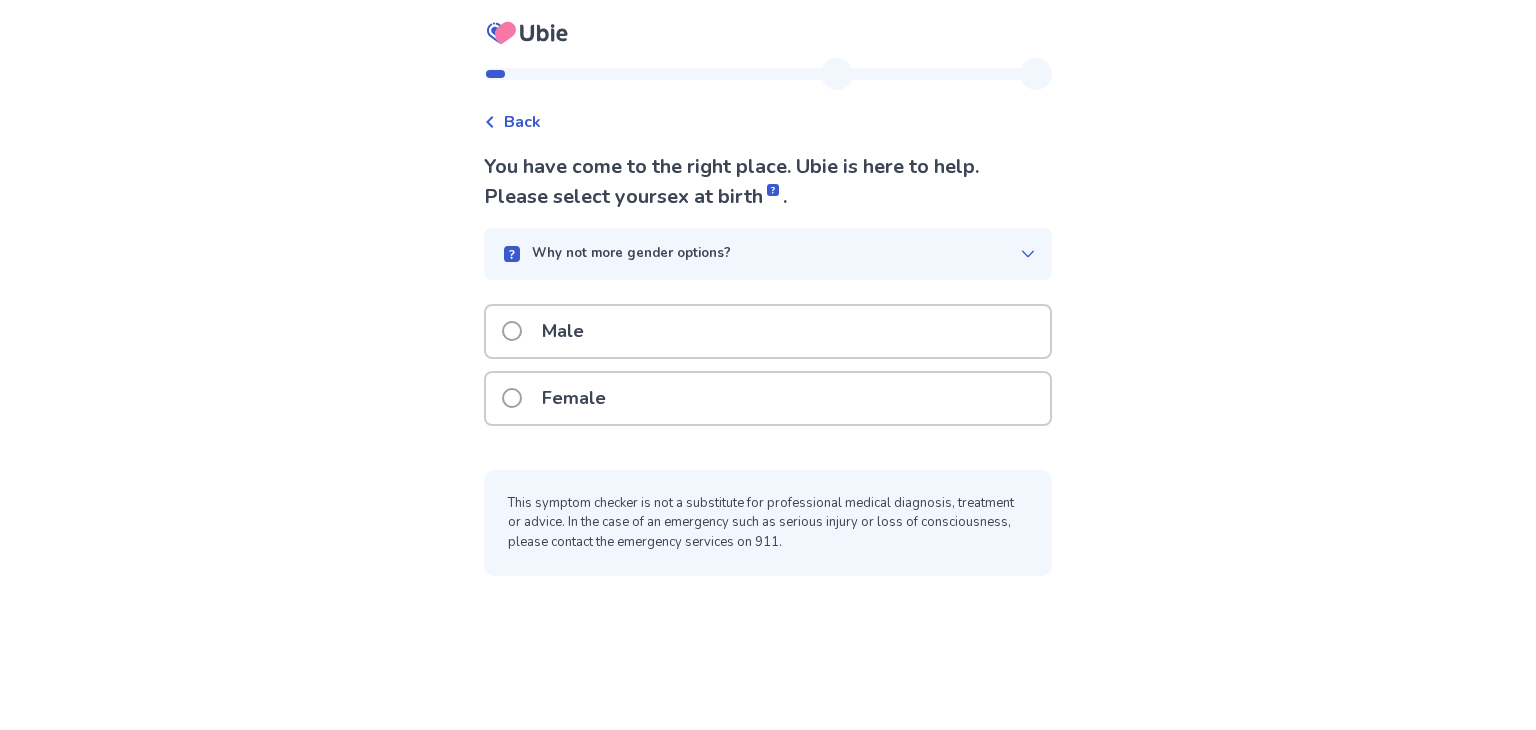 click on "Female" at bounding box center (768, 398) 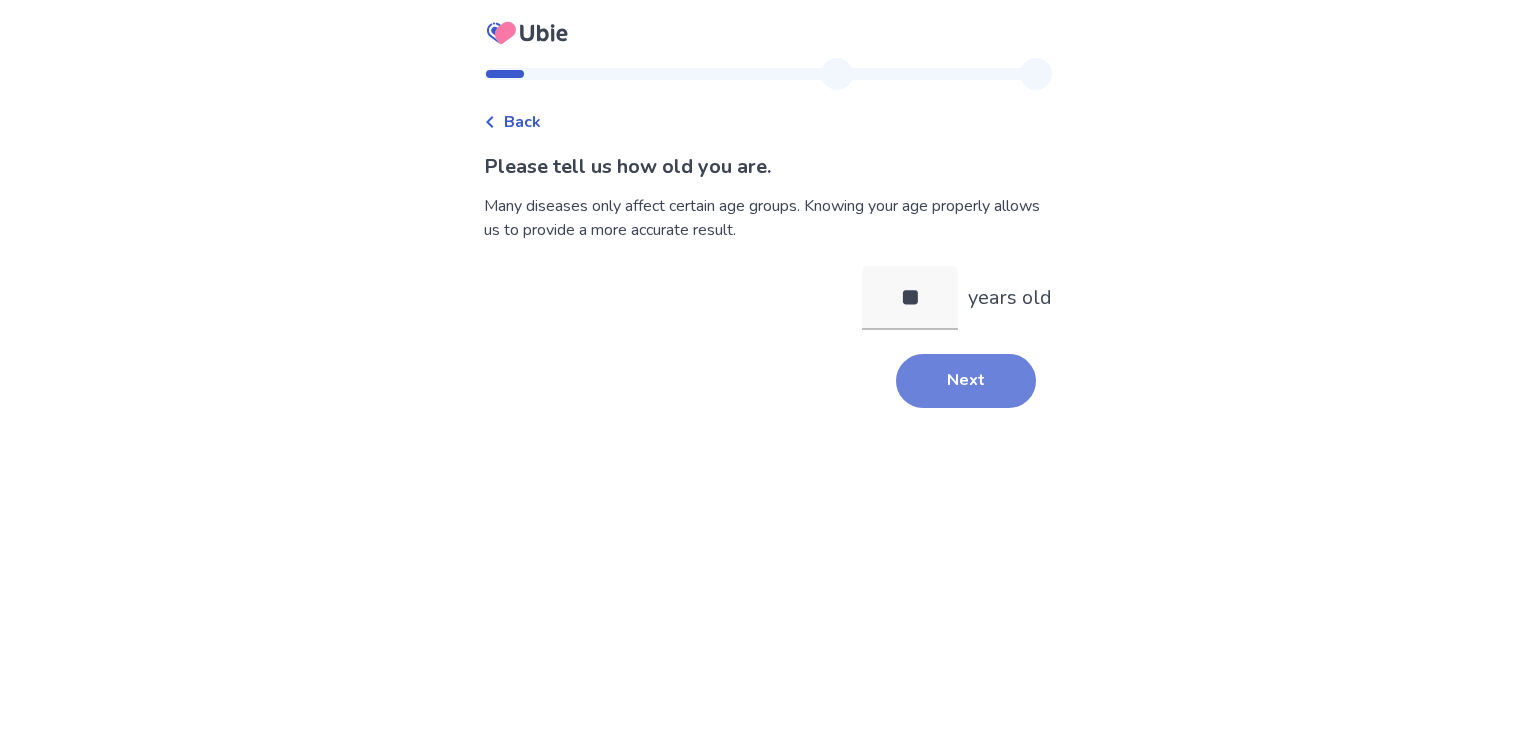 type on "**" 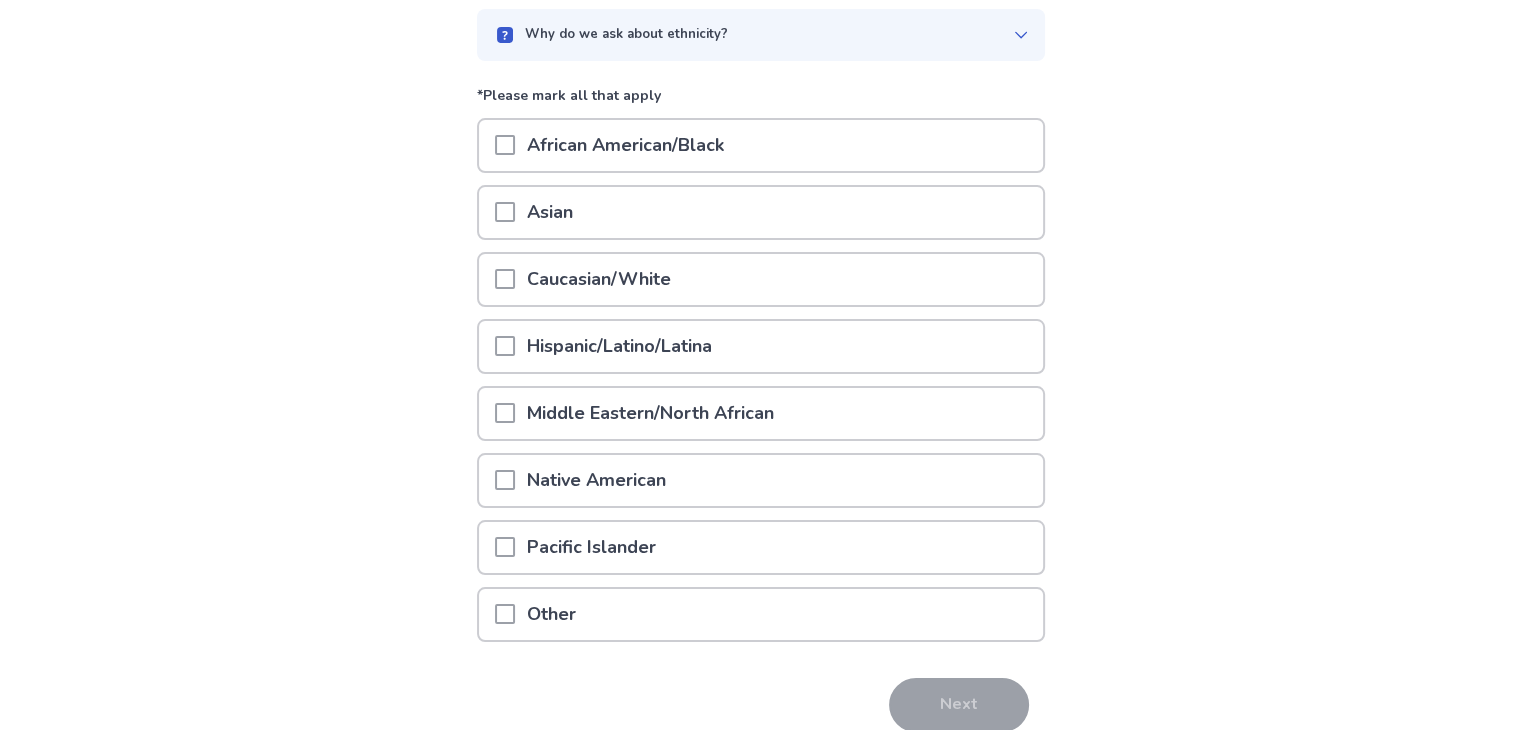 scroll, scrollTop: 190, scrollLeft: 0, axis: vertical 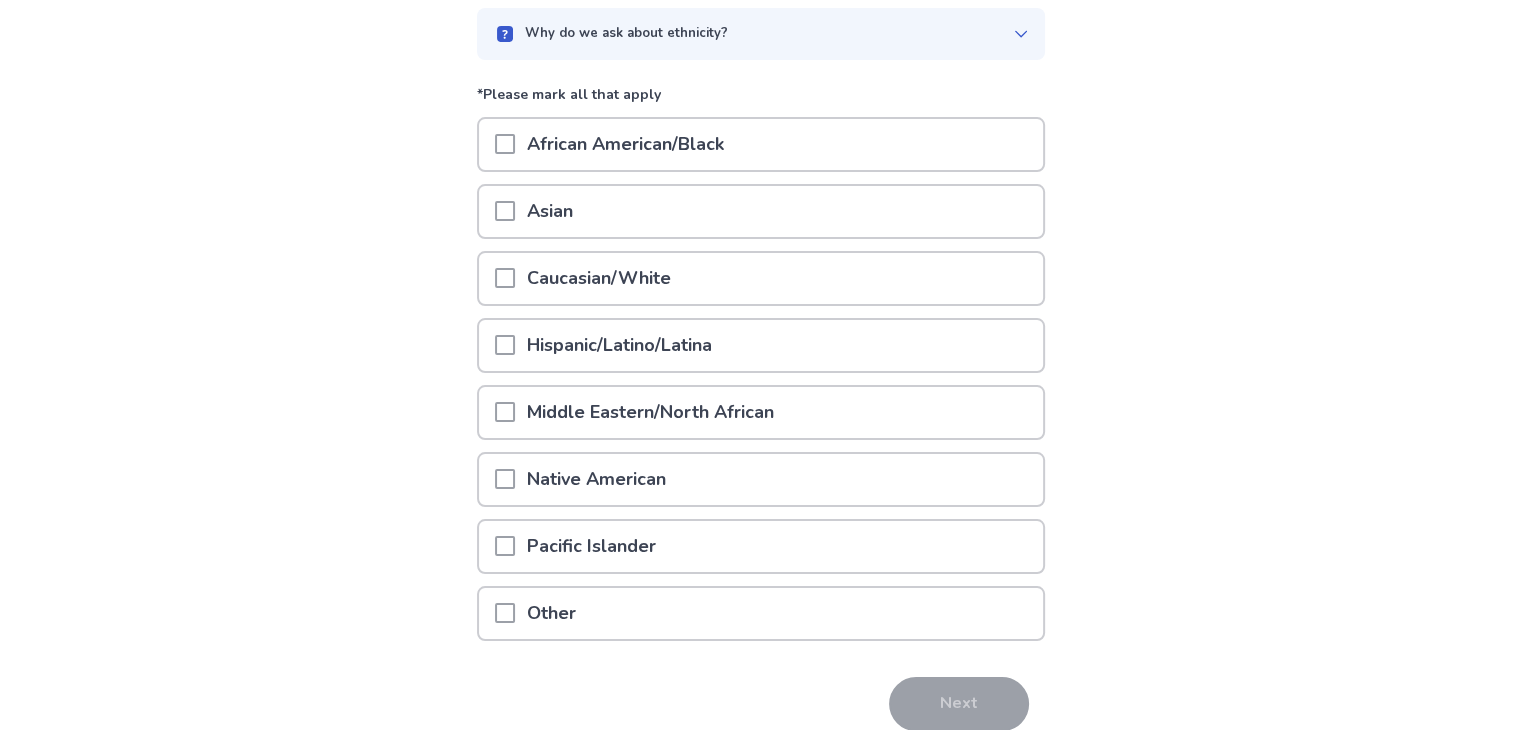 click on "Asian" at bounding box center (761, 211) 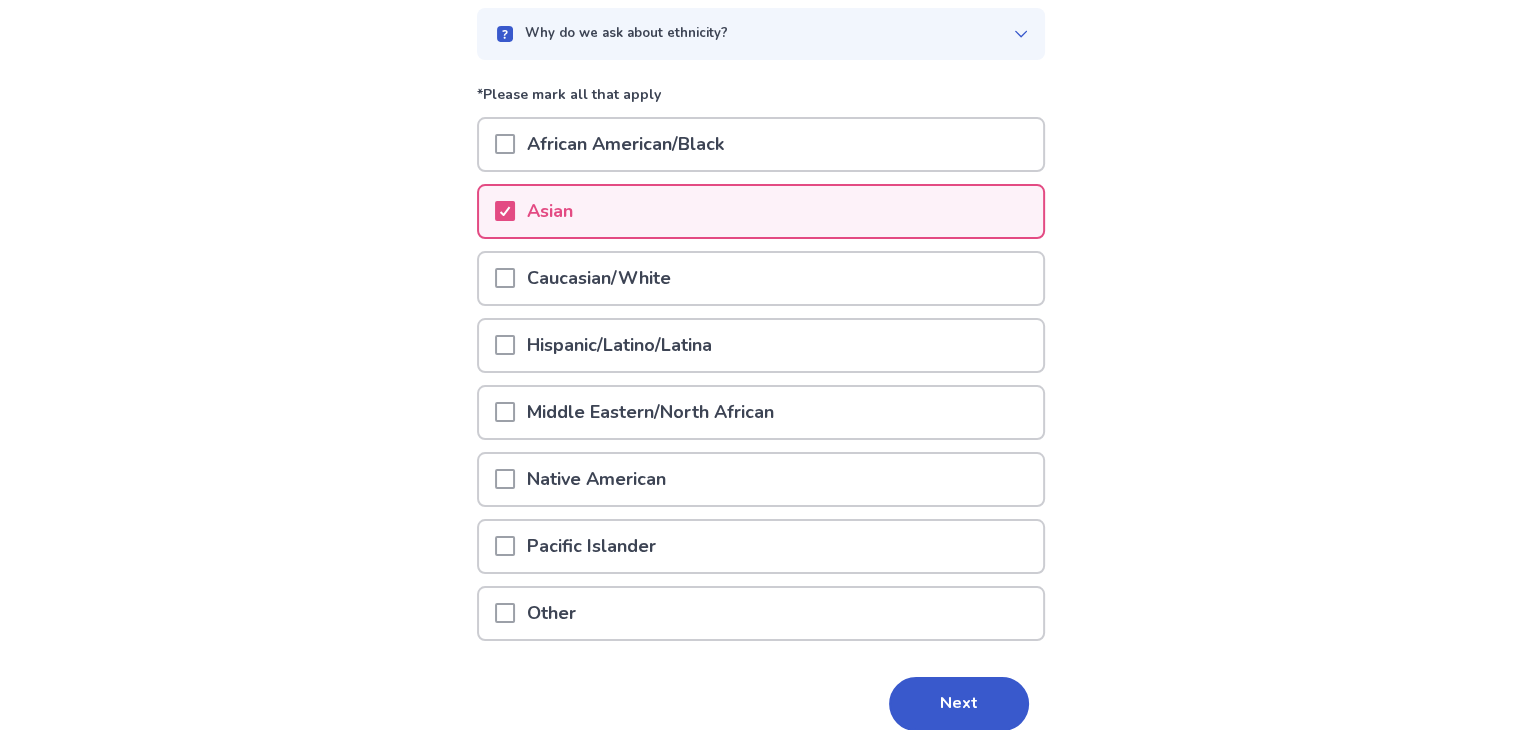 click on "Caucasian/White" at bounding box center (761, 278) 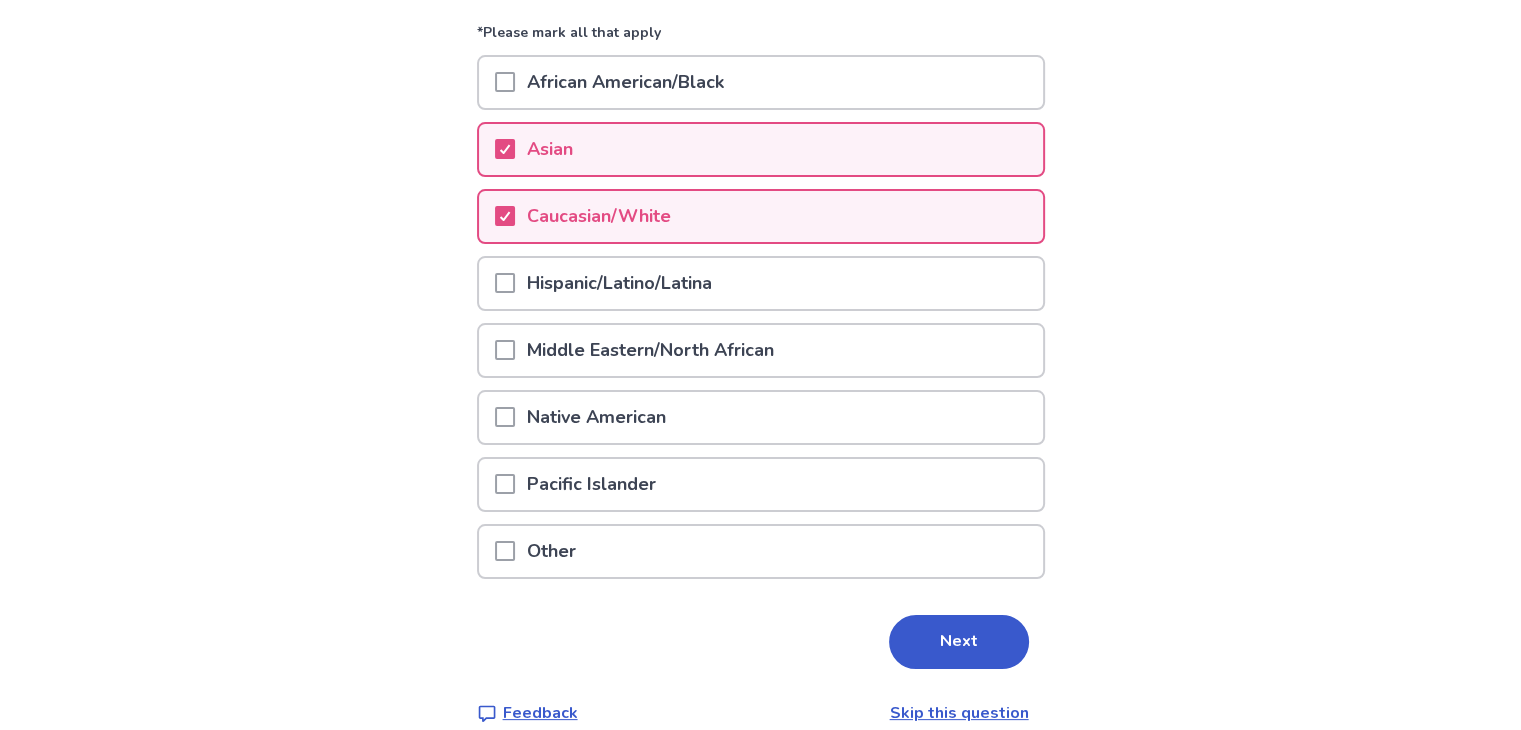 scroll, scrollTop: 253, scrollLeft: 0, axis: vertical 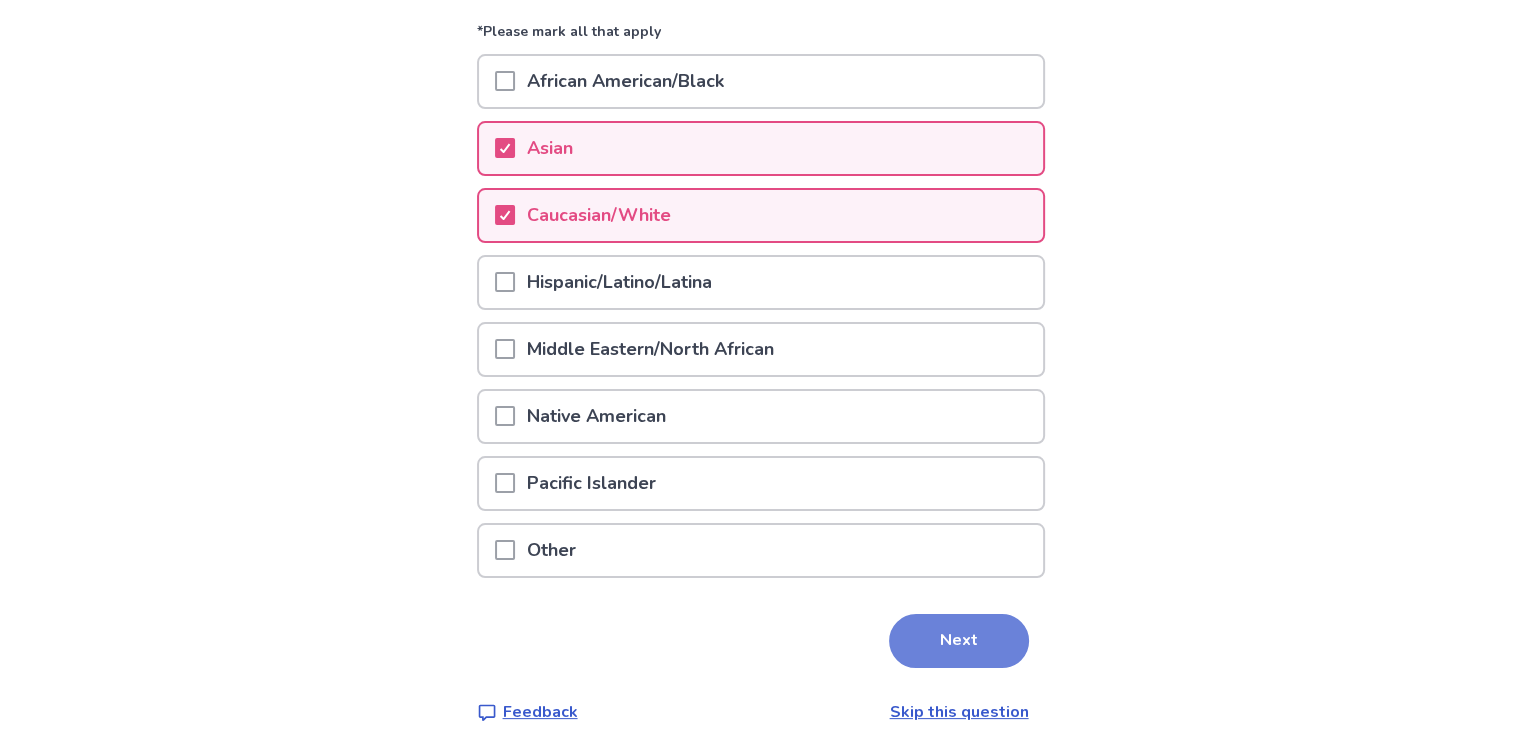 click on "Next" at bounding box center (959, 641) 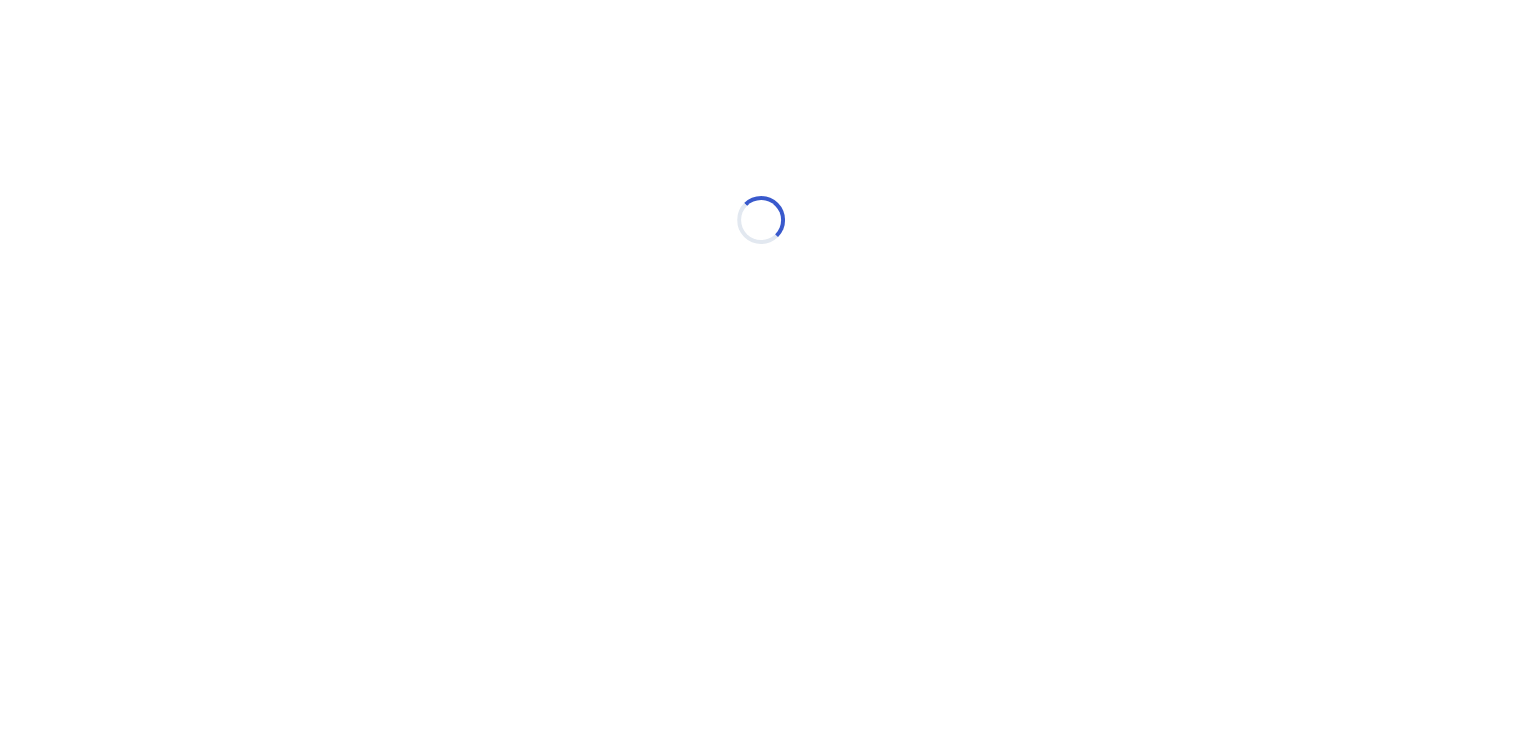 scroll, scrollTop: 0, scrollLeft: 0, axis: both 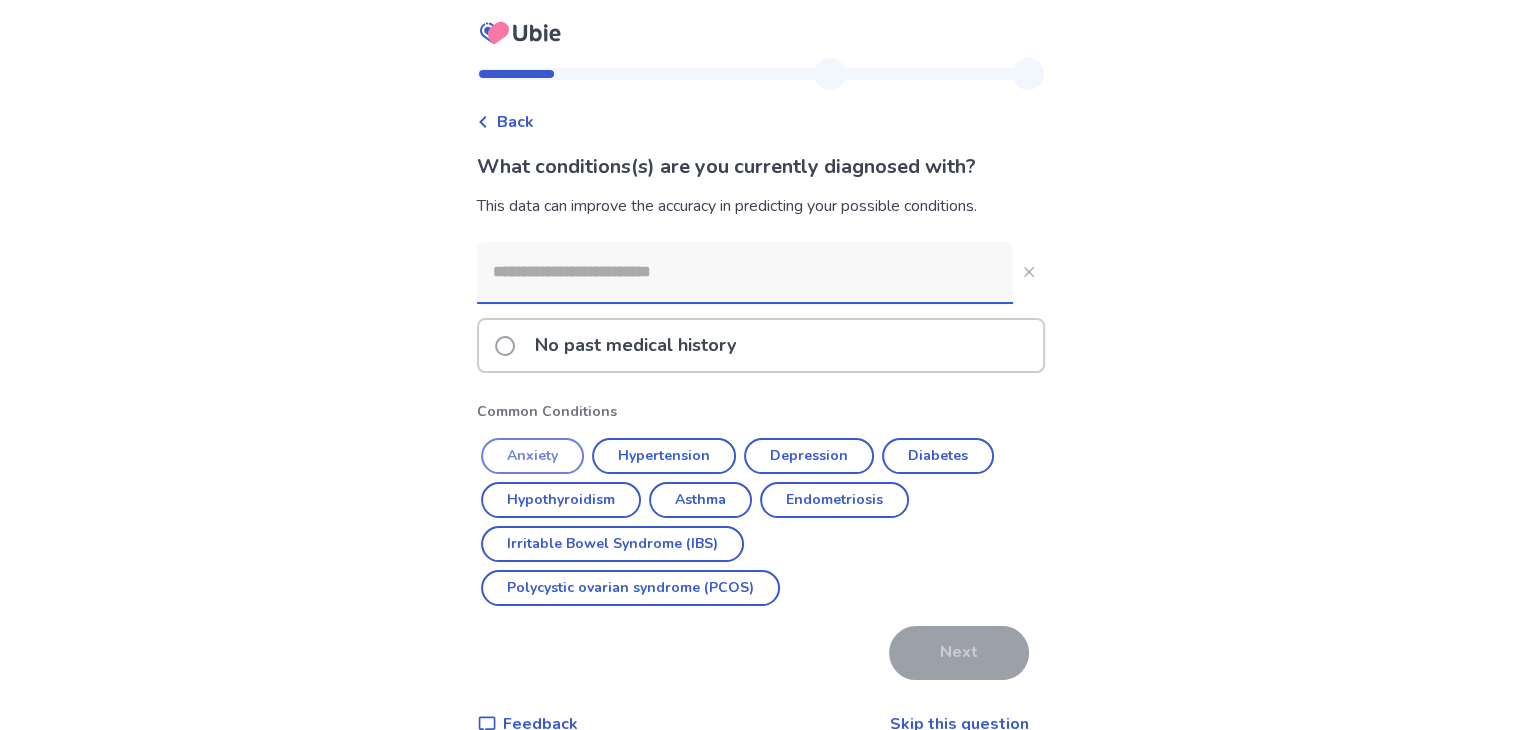 click on "Anxiety" at bounding box center [532, 456] 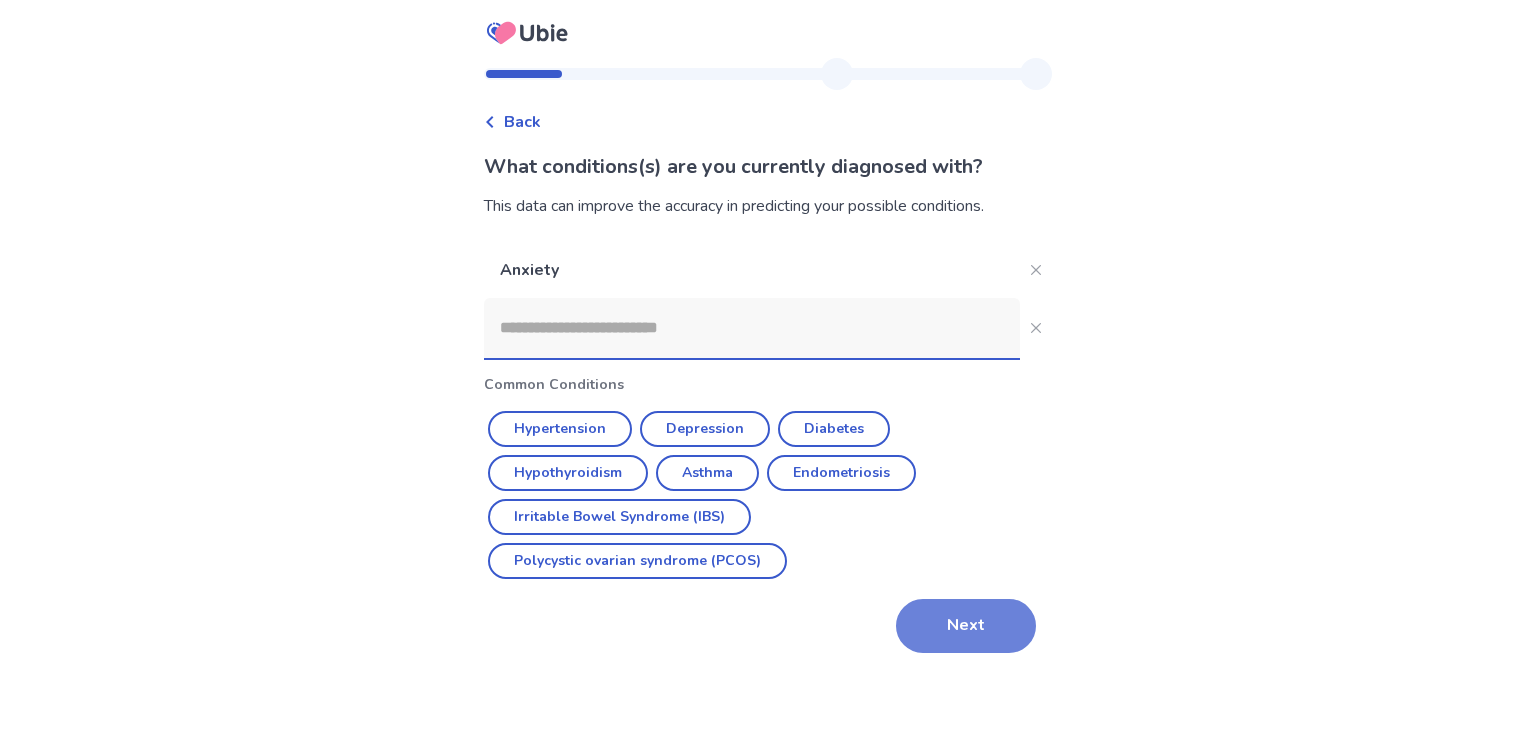 click on "Next" at bounding box center (966, 626) 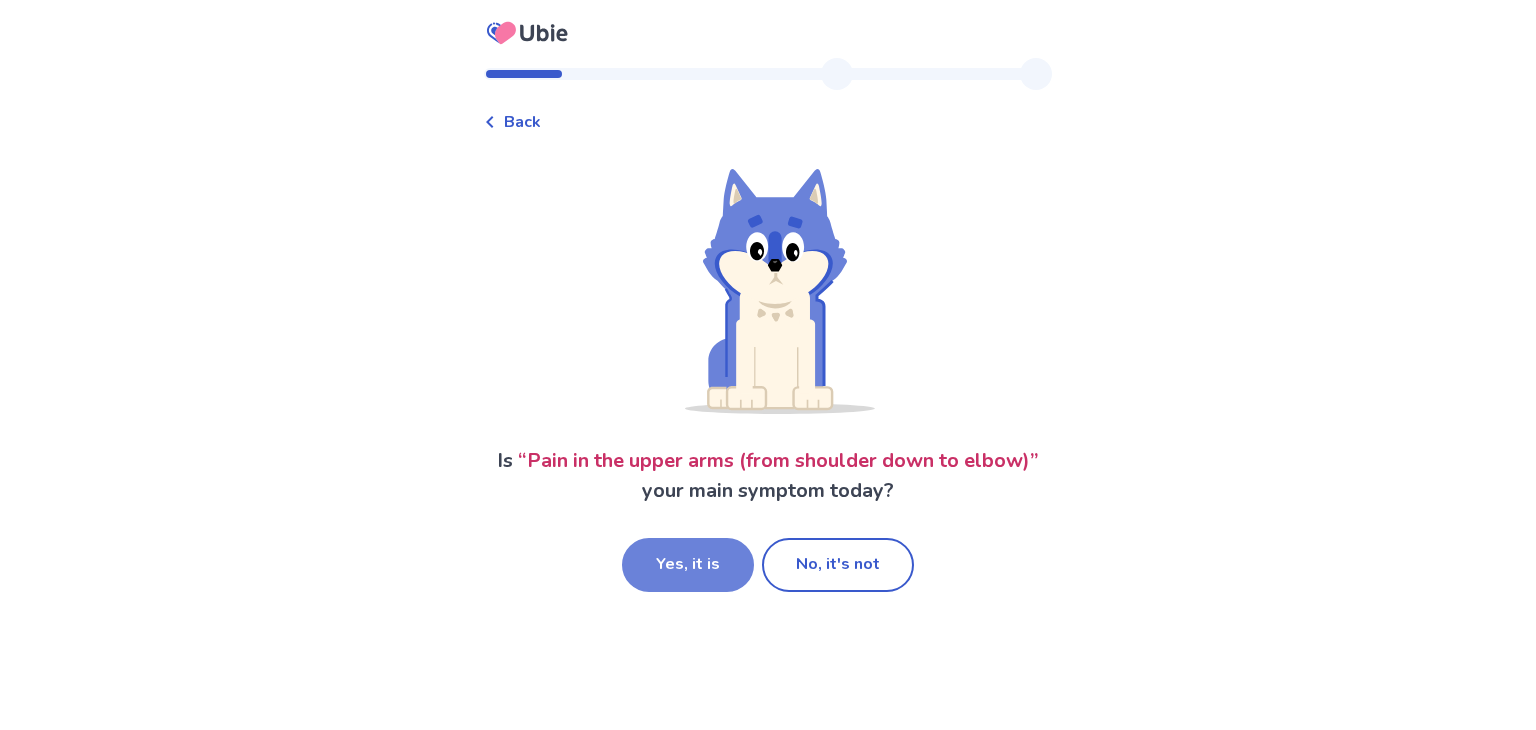 click on "Yes, it is" at bounding box center (688, 565) 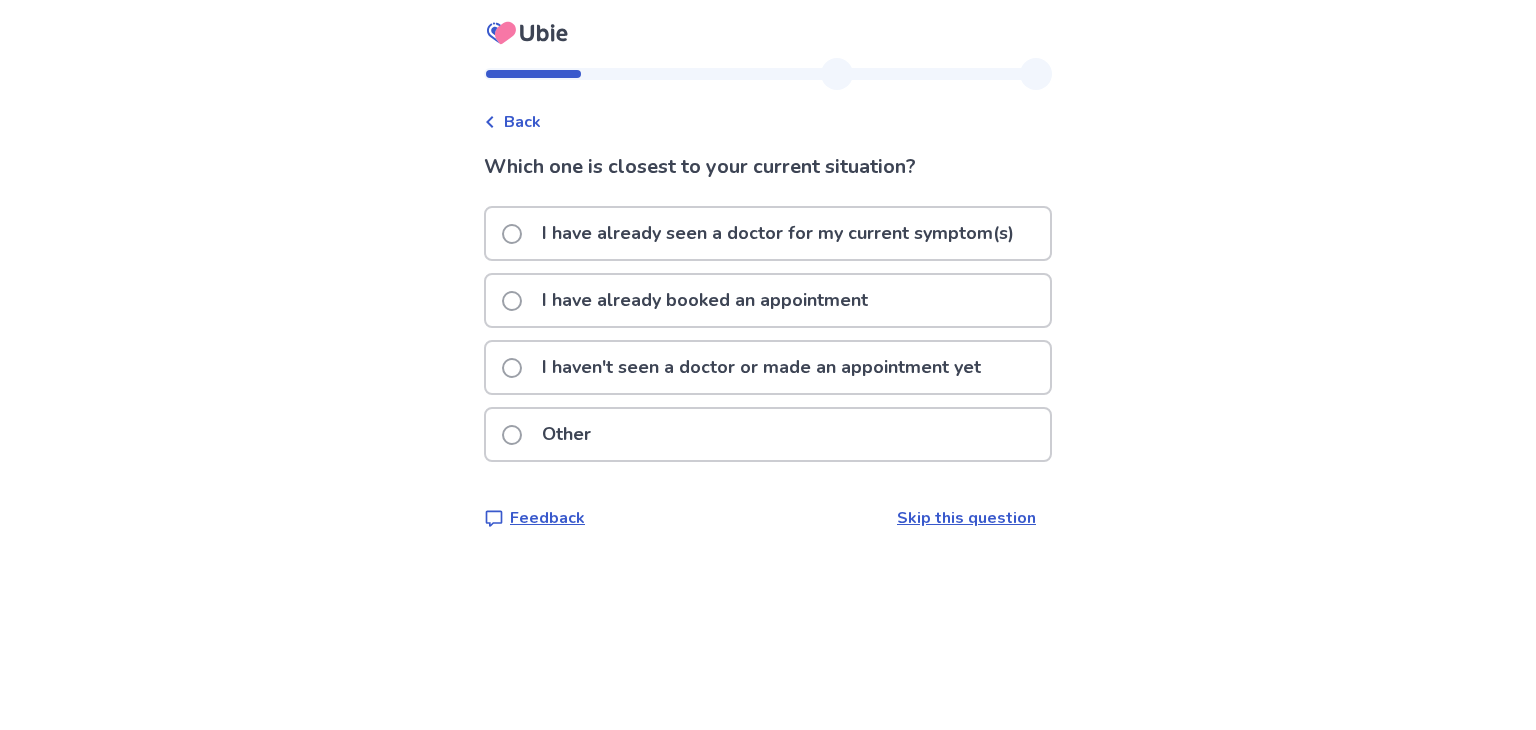 click on "I haven't seen a doctor or made an appointment yet" at bounding box center [761, 367] 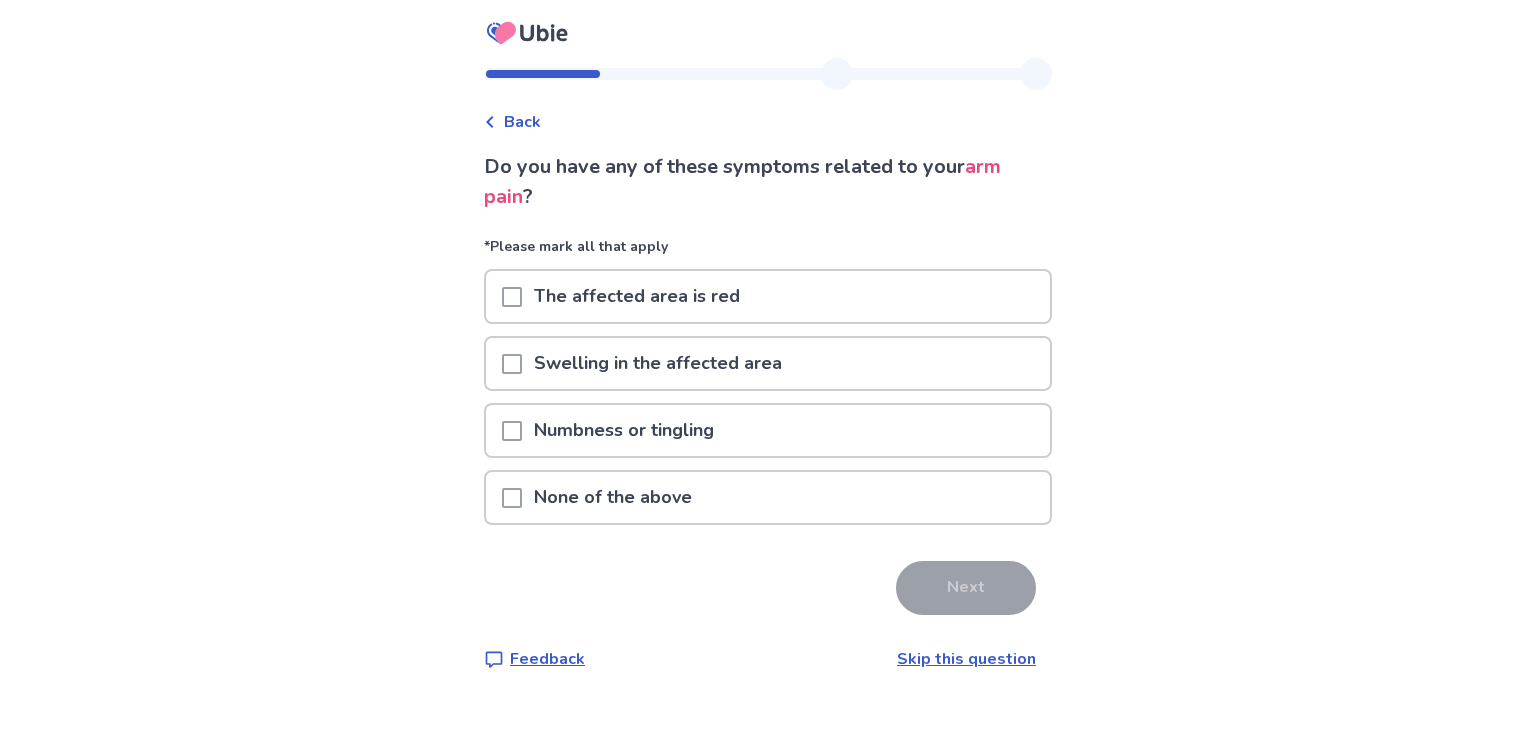 click on "Skip this question" at bounding box center [966, 659] 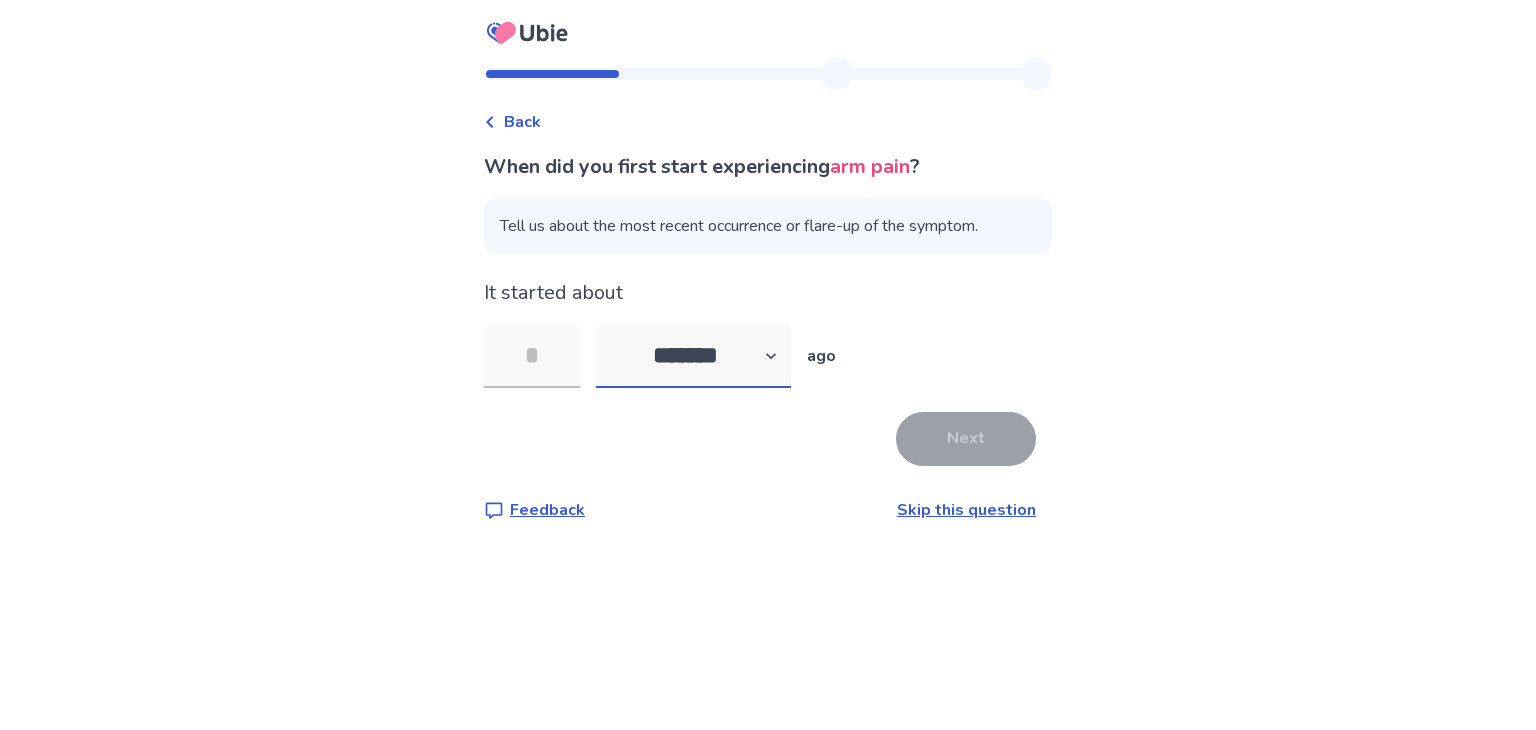 click on "******* ****** ******* ******** *******" at bounding box center [693, 356] 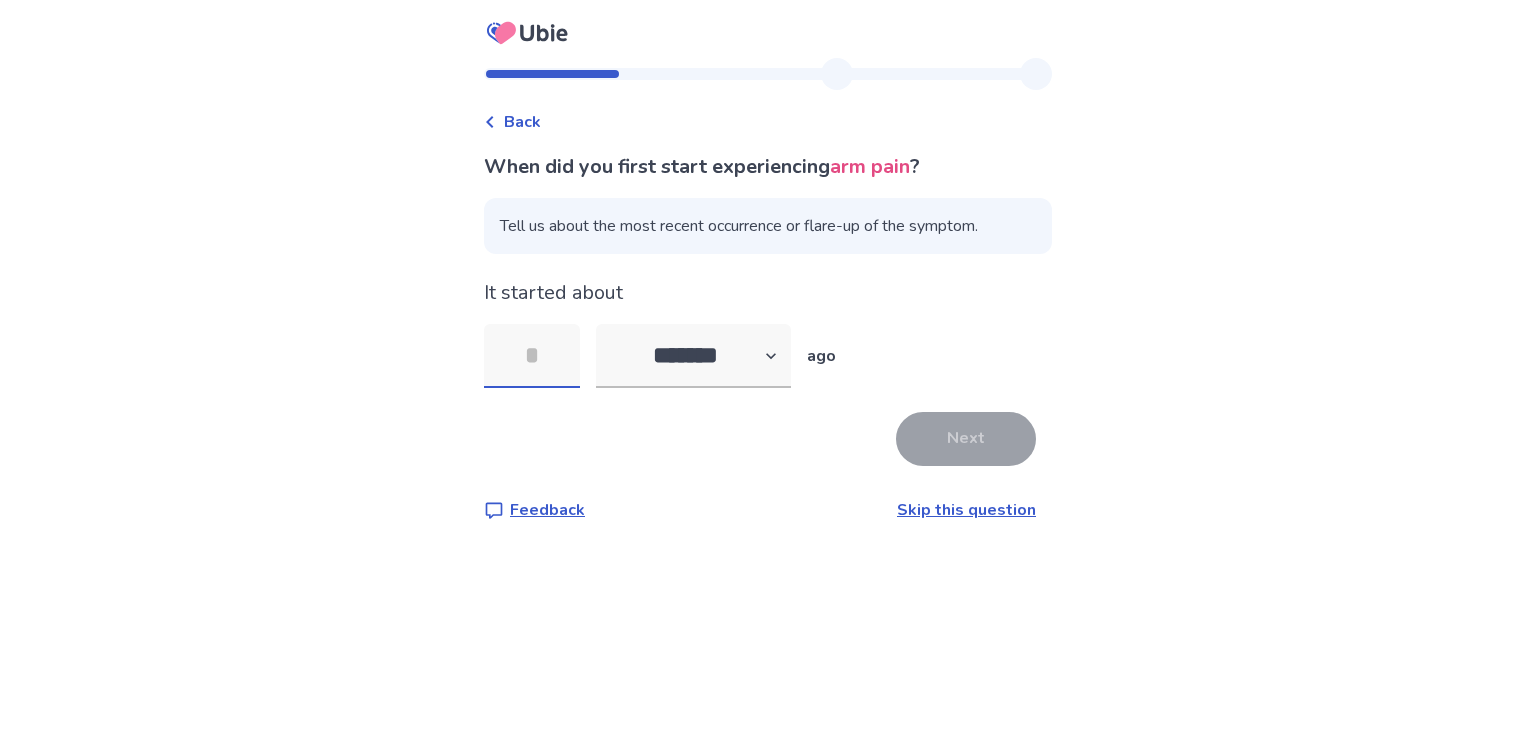 click at bounding box center (532, 356) 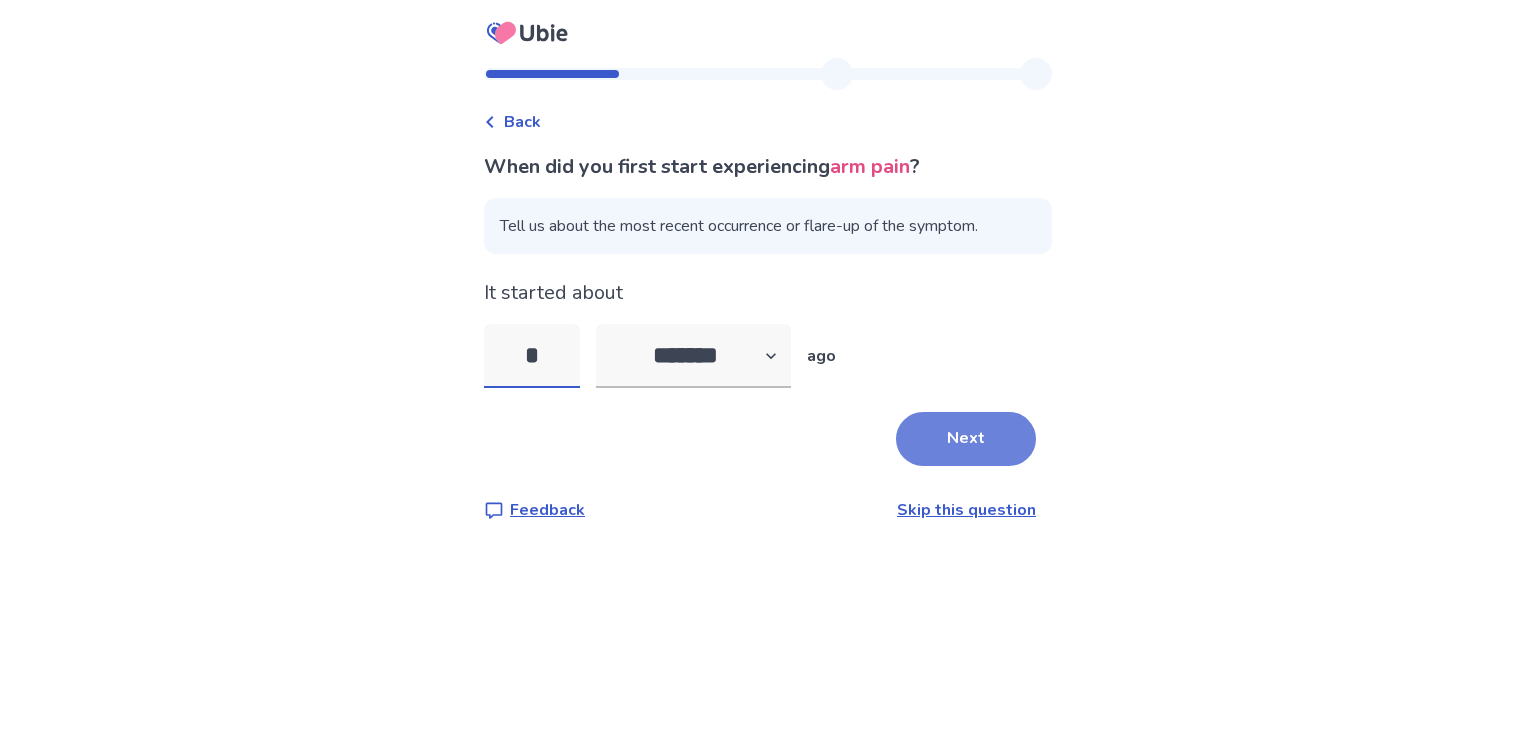 type on "*" 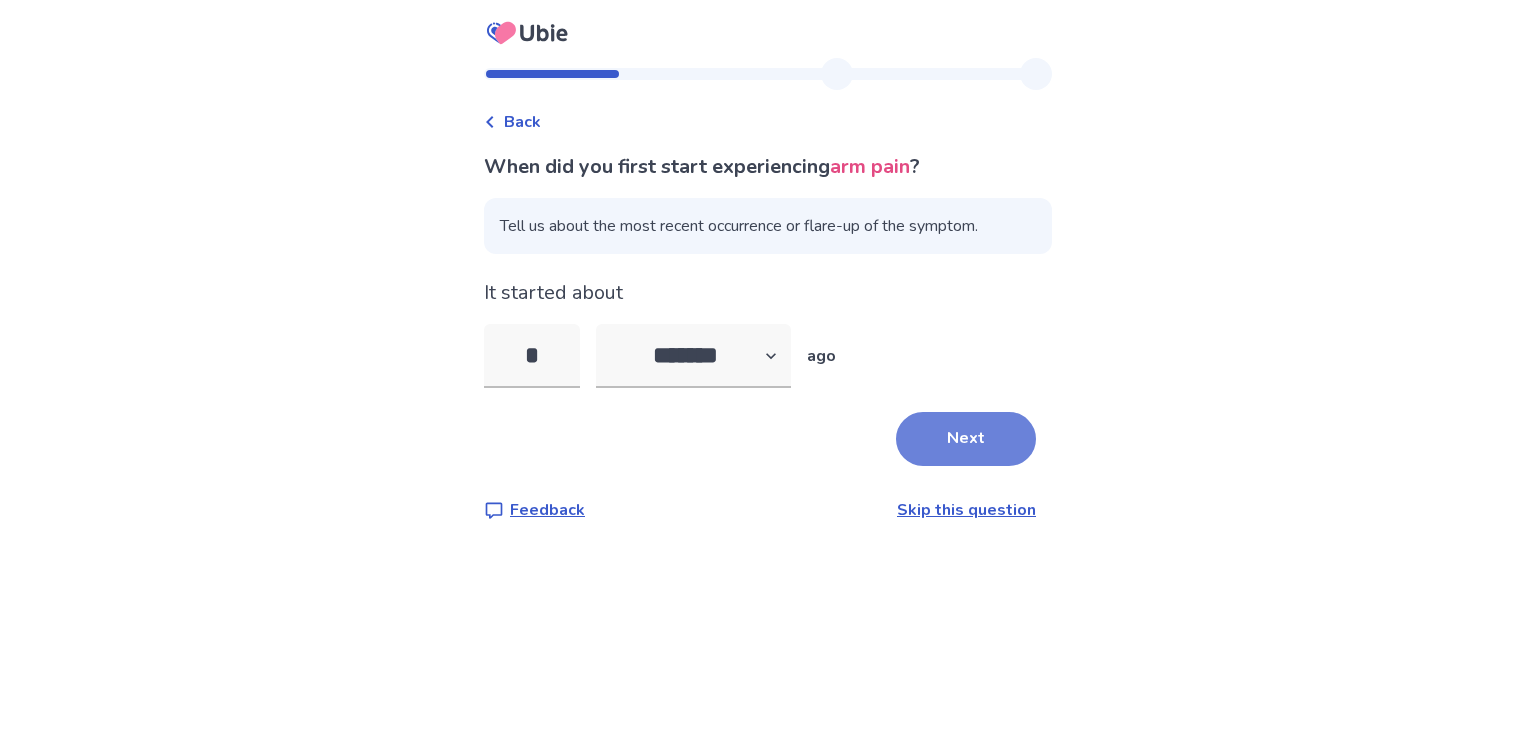 click on "Next" at bounding box center [966, 439] 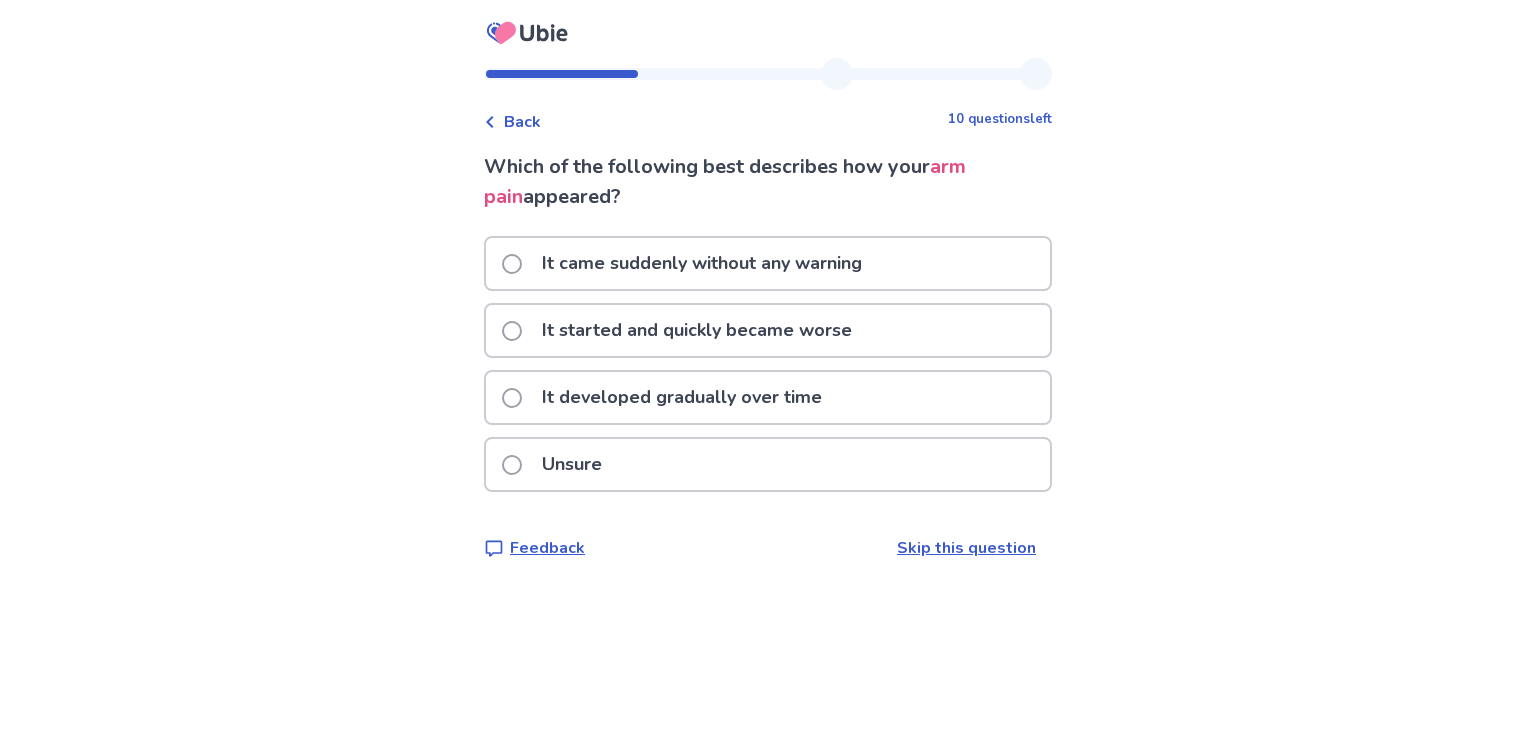 click on "It started and quickly became worse" at bounding box center (697, 330) 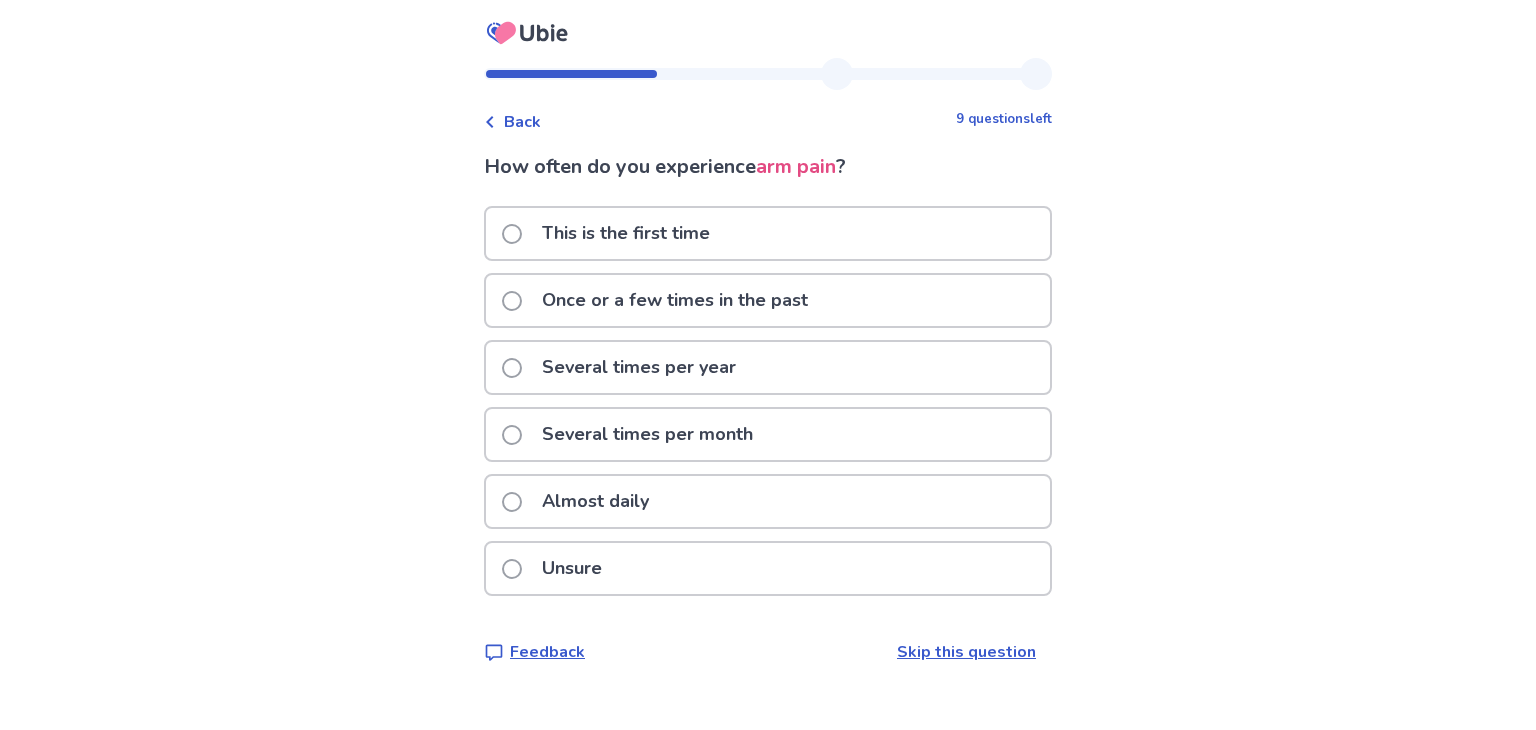 click on "This is the first time" at bounding box center (768, 233) 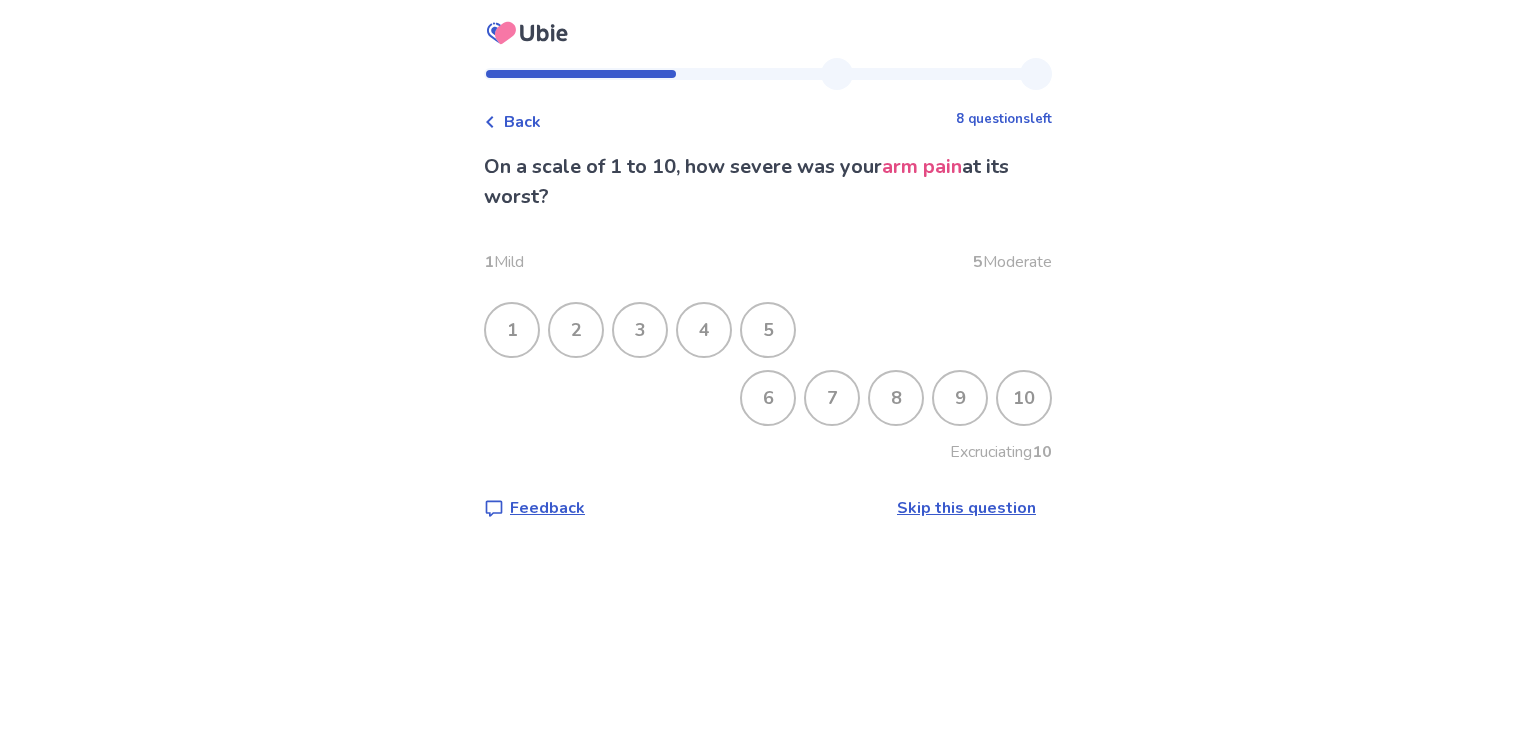 click on "6" at bounding box center (768, 398) 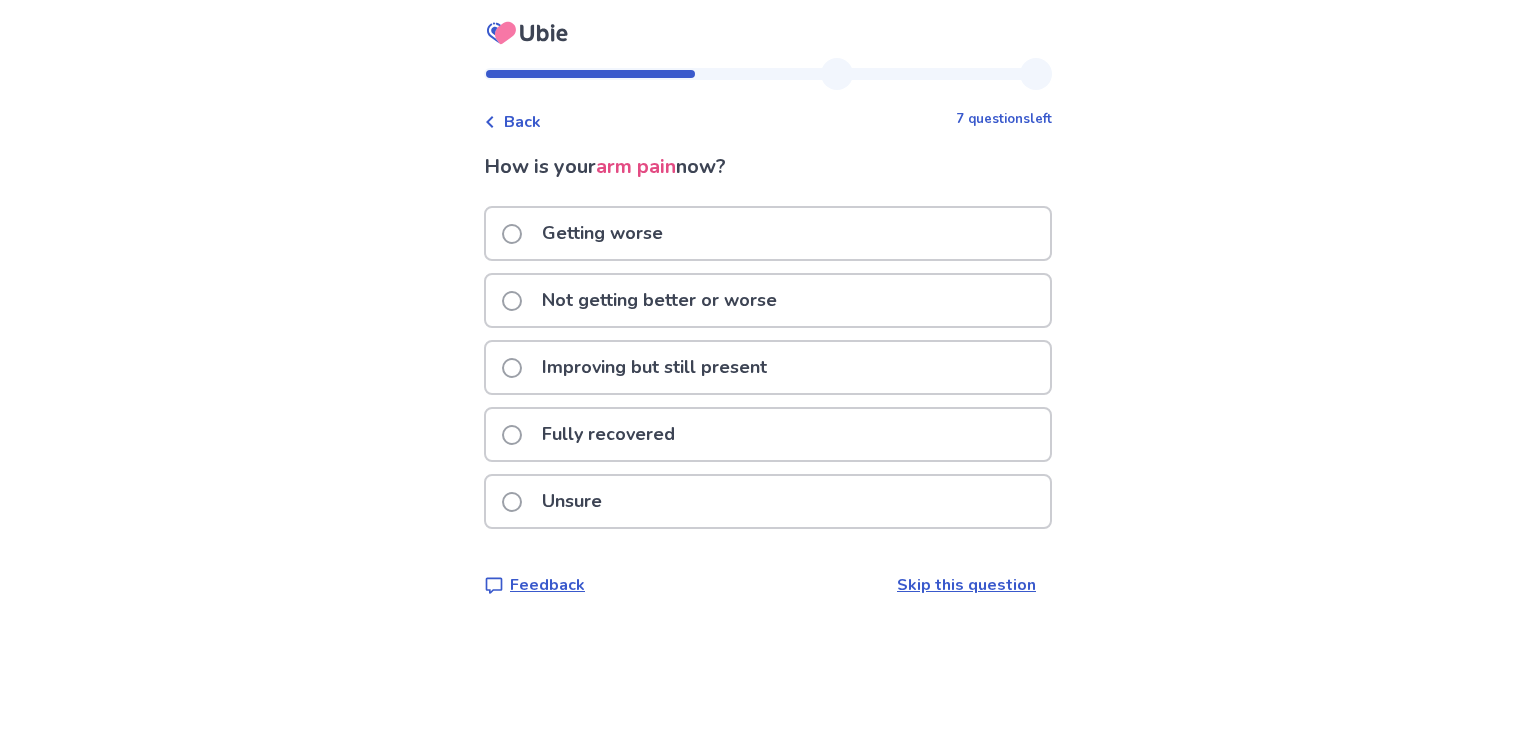 click on "Not getting better or worse" at bounding box center [768, 300] 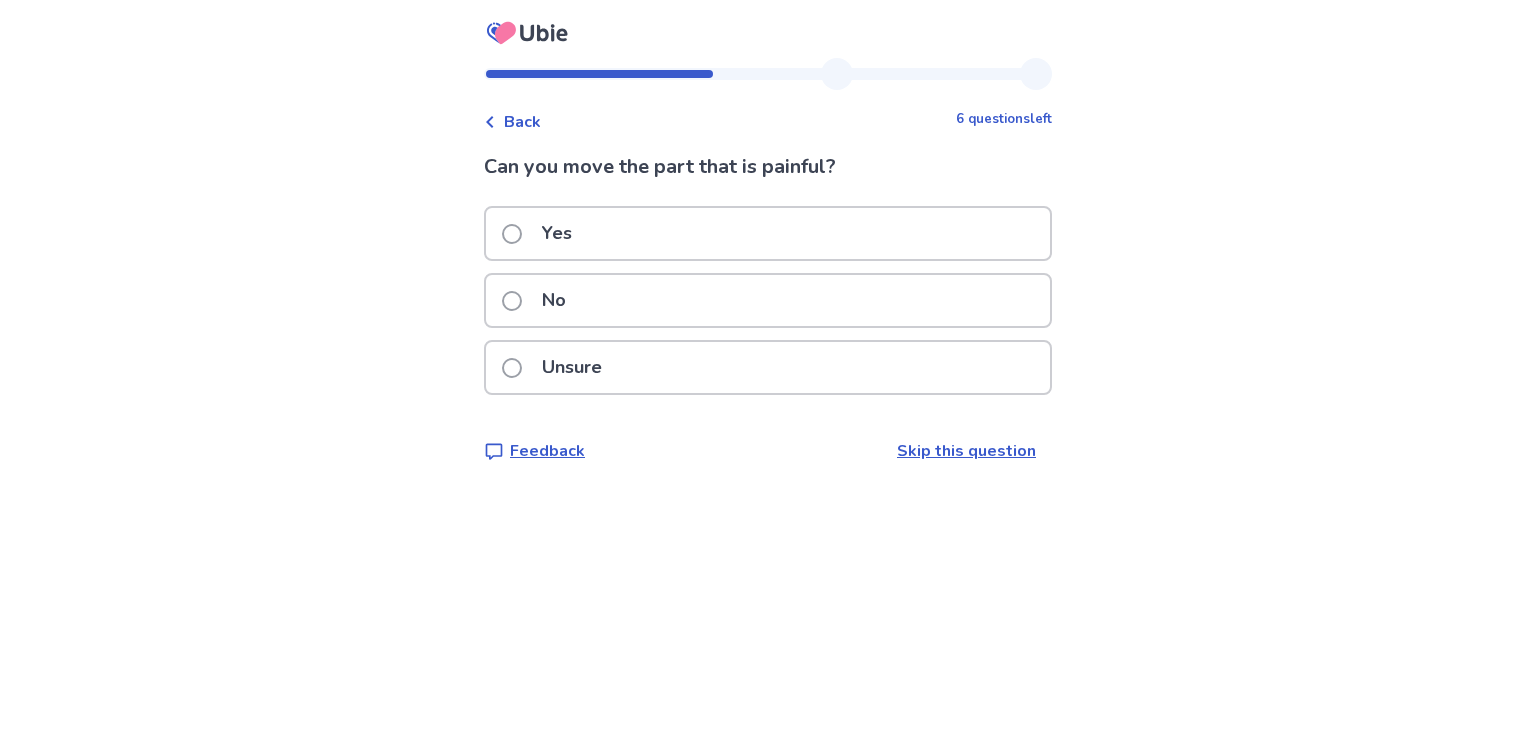 click on "Yes" at bounding box center [768, 233] 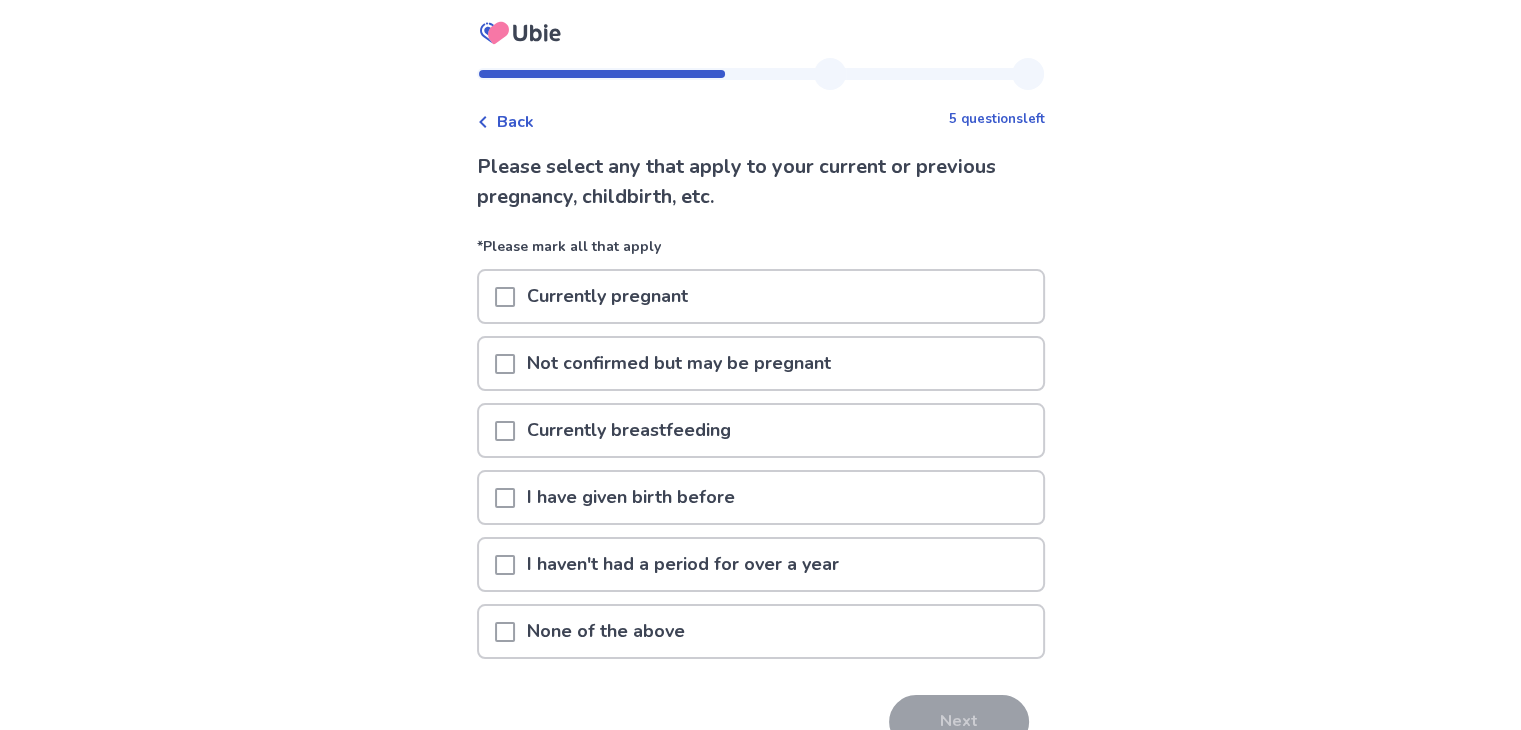 click on "None of the above" at bounding box center (761, 631) 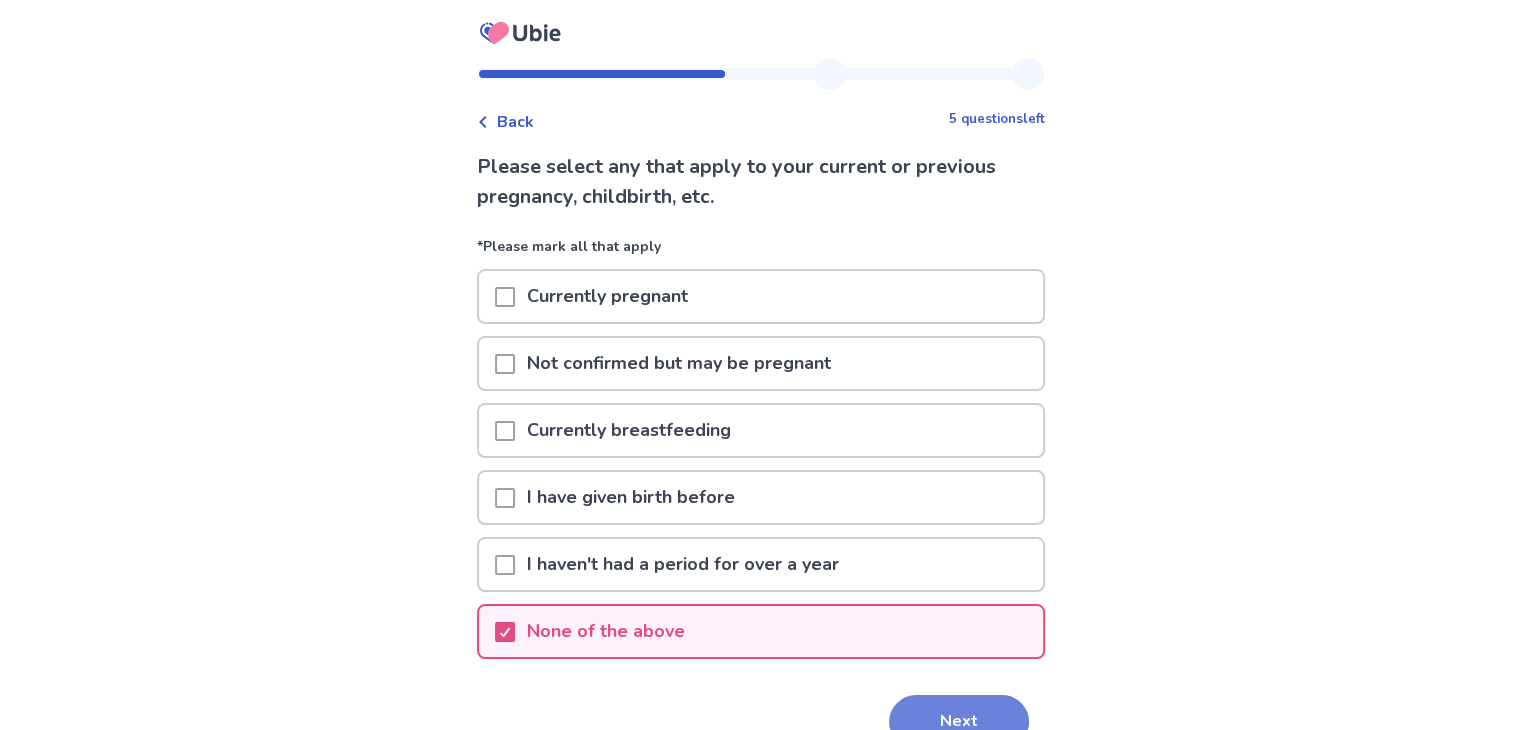 click on "Next" at bounding box center (959, 722) 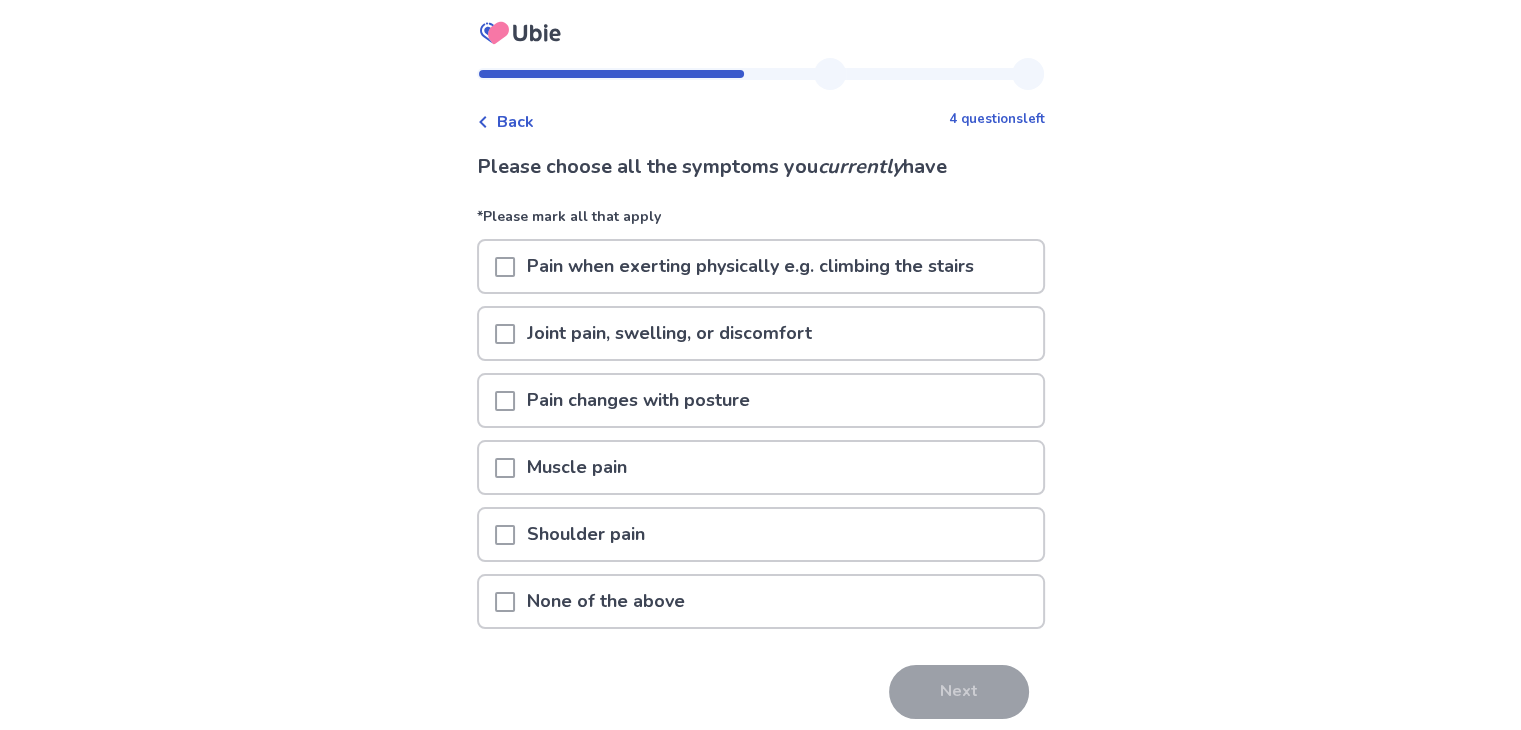 click on "Joint pain, swelling, or discomfort" at bounding box center [761, 333] 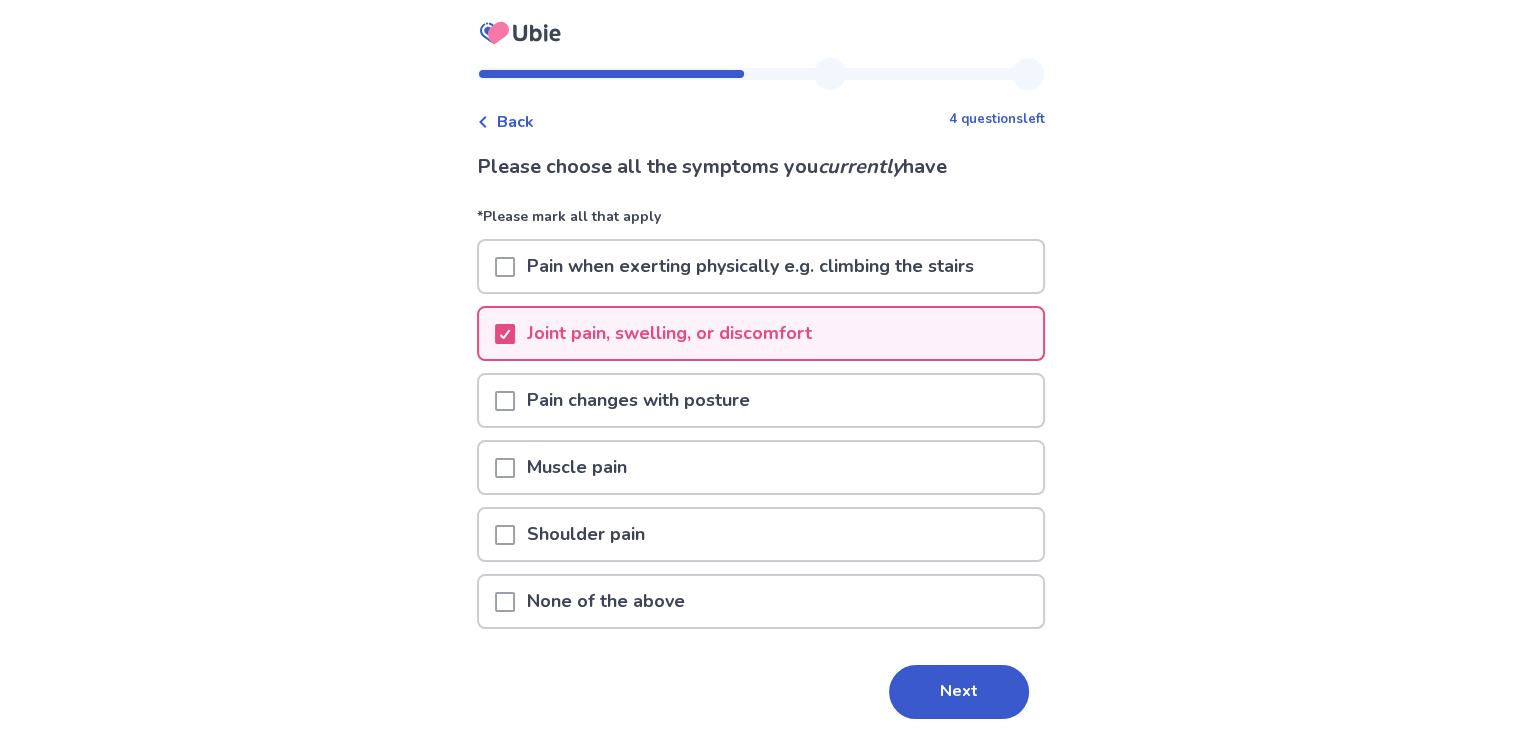 click on "Muscle pain" at bounding box center (577, 467) 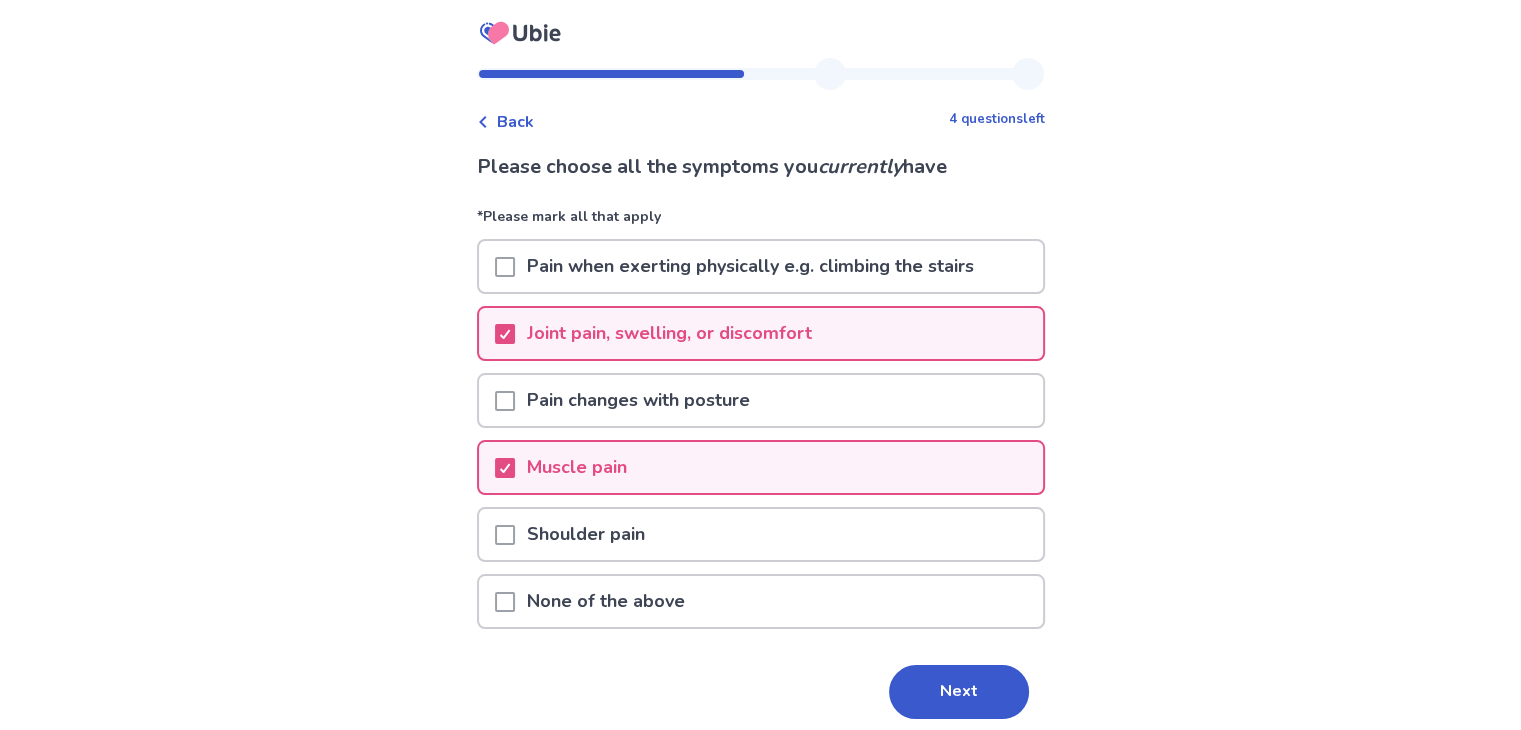 click on "Shoulder pain" at bounding box center [586, 534] 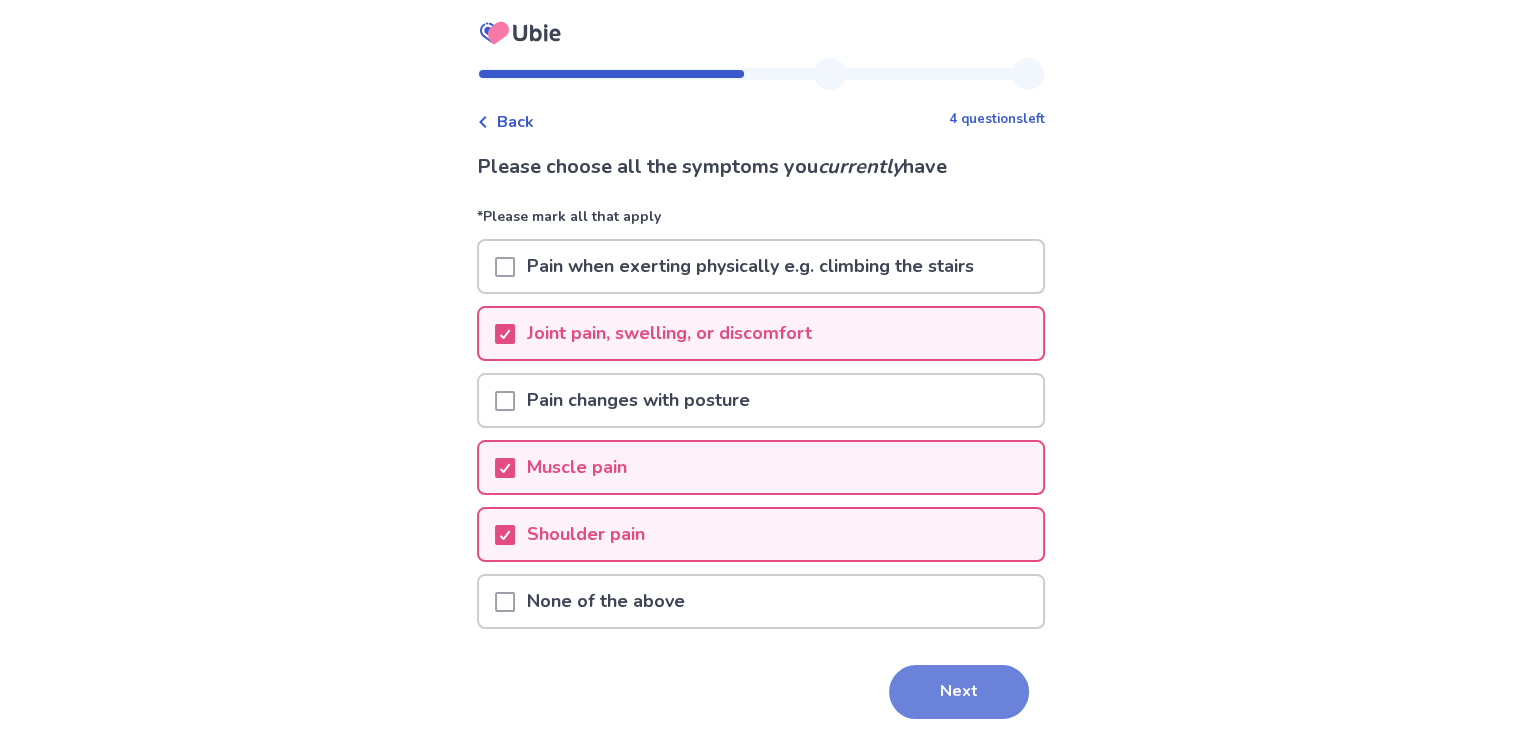 click on "Next" at bounding box center [959, 692] 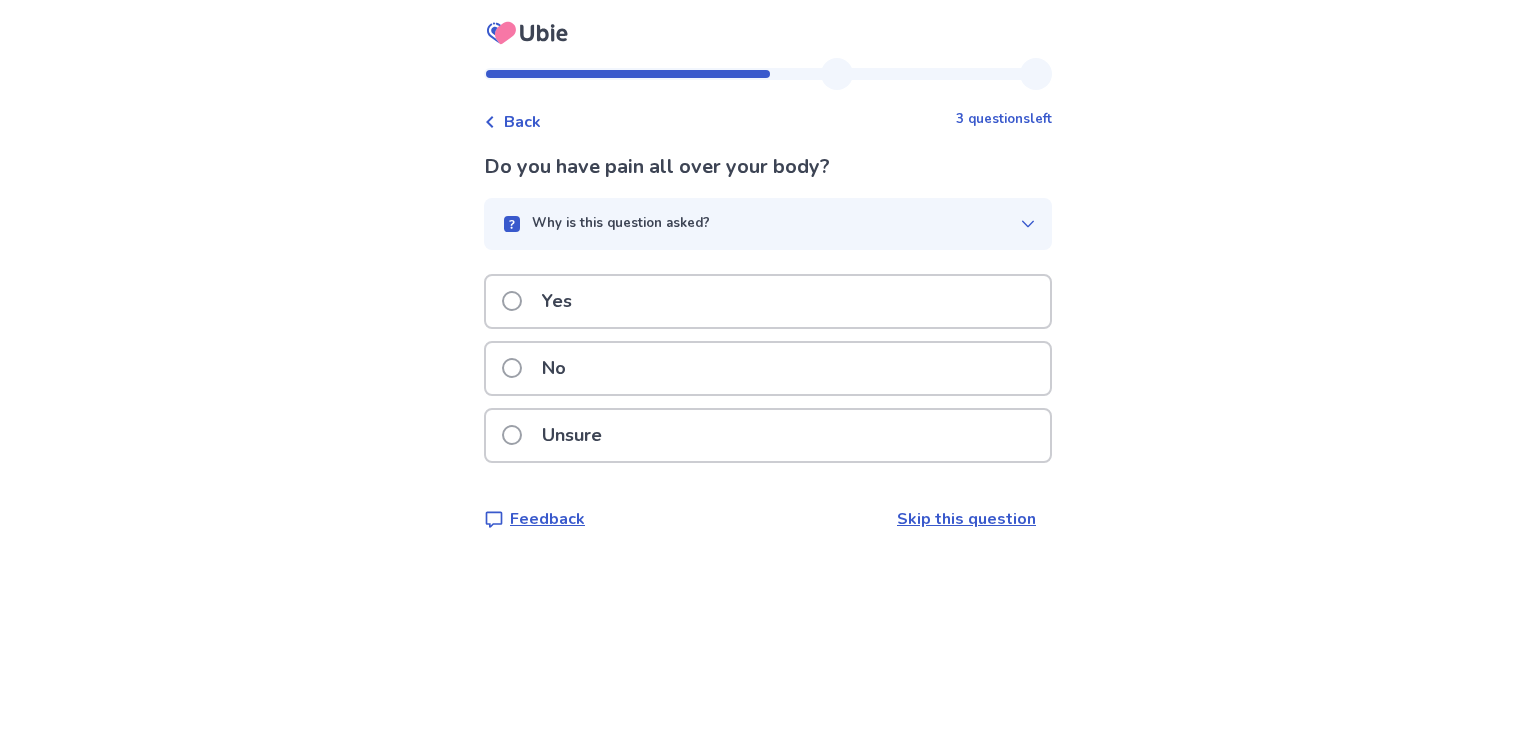 click on "No" at bounding box center [768, 368] 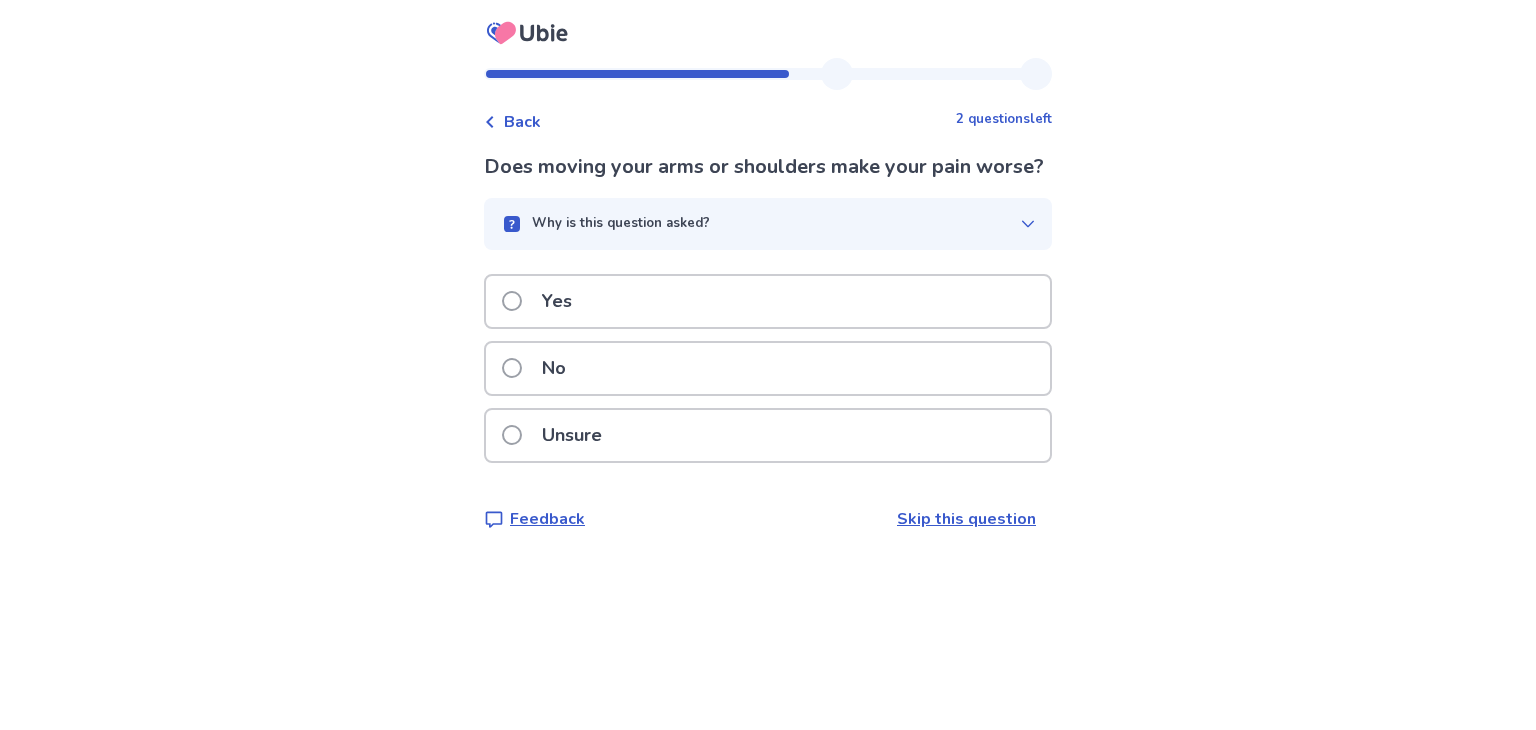 click on "Unsure" at bounding box center [768, 435] 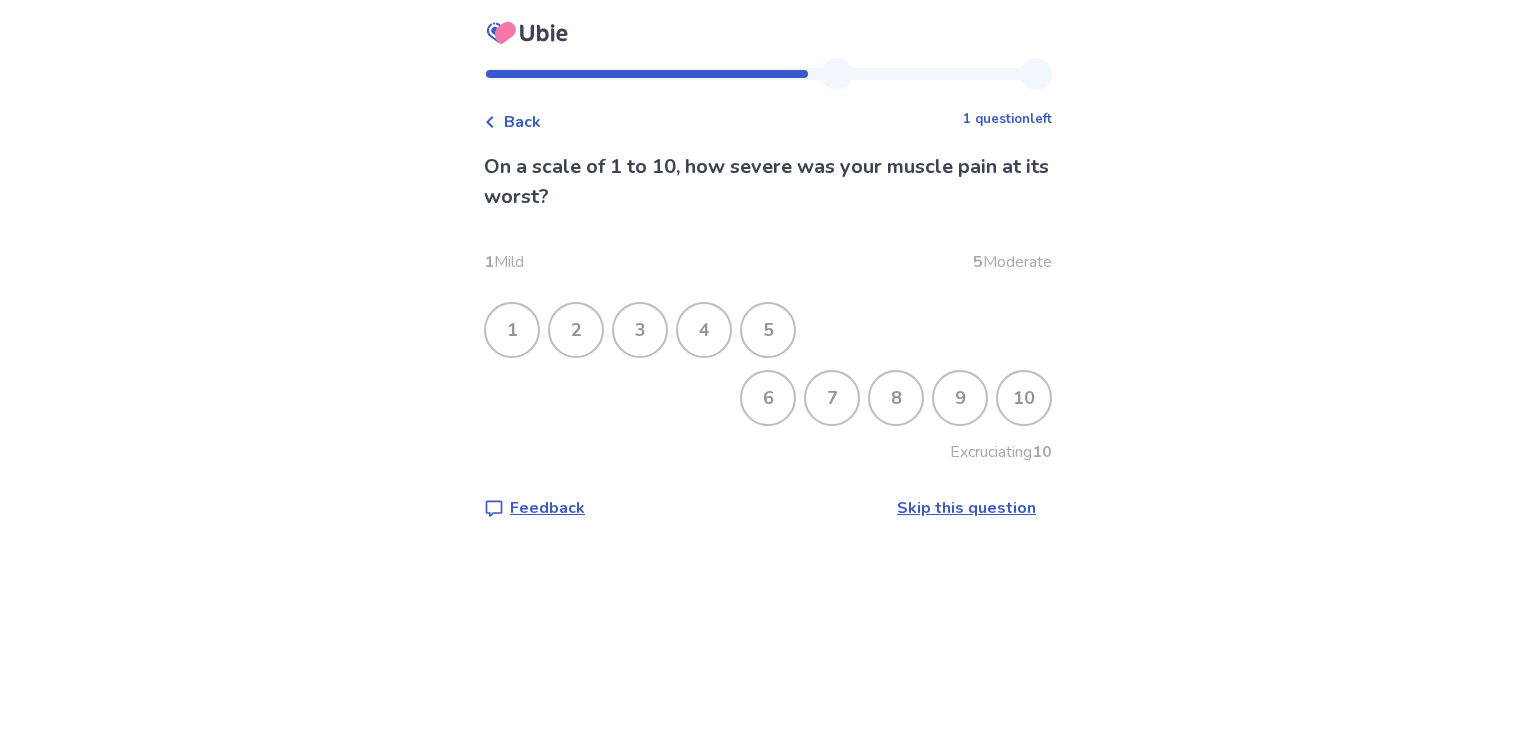 click on "5" at bounding box center (768, 330) 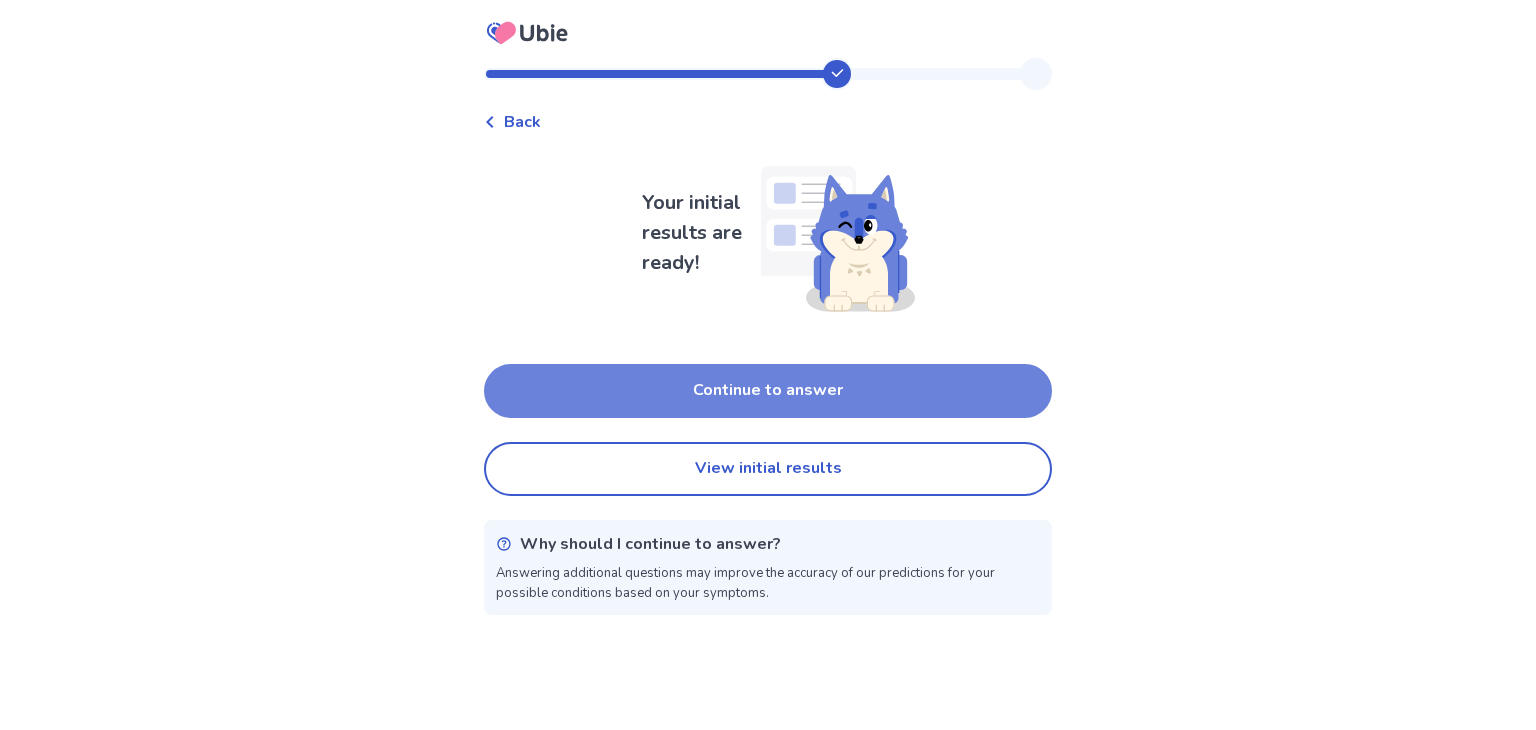 click on "Continue to answer" at bounding box center [768, 391] 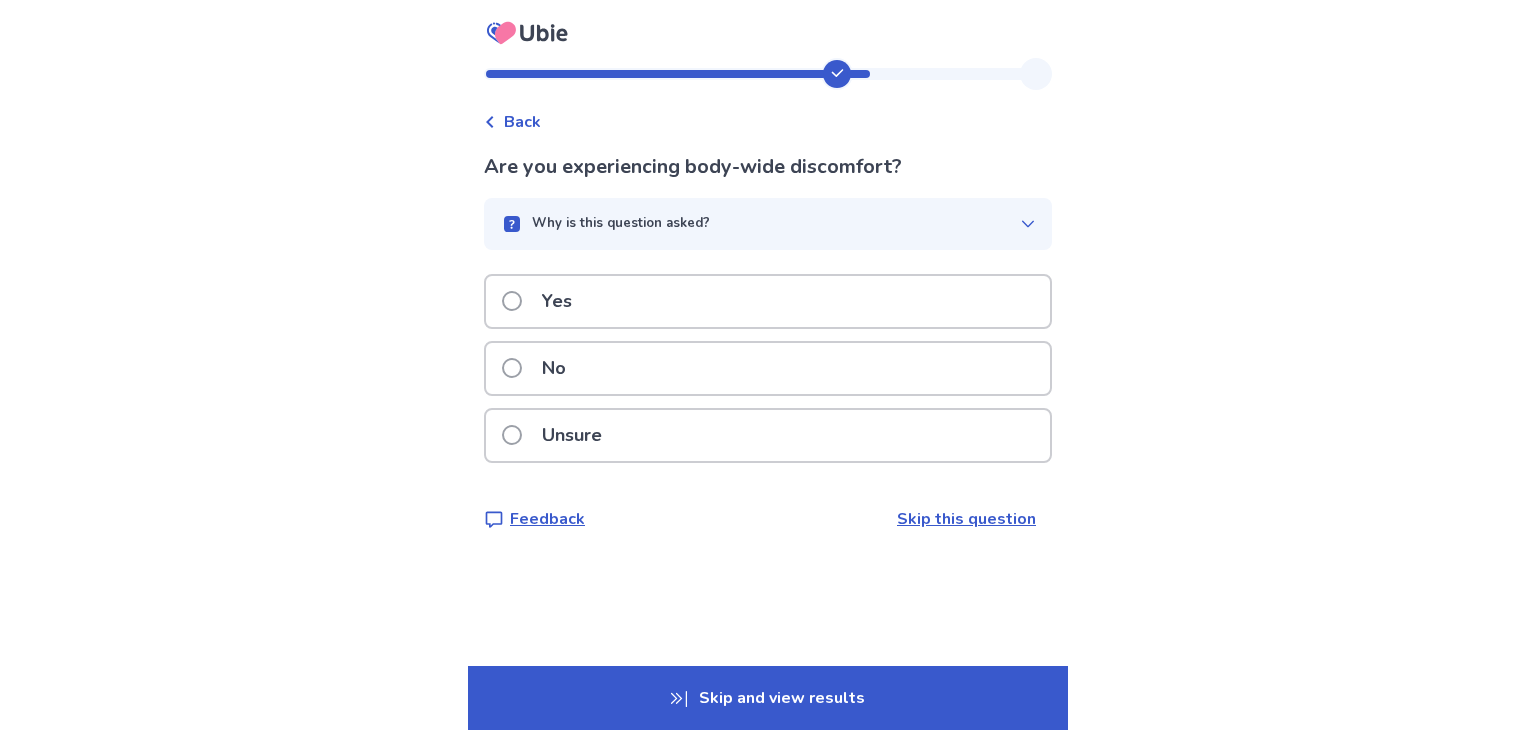click on "Unsure" at bounding box center (768, 435) 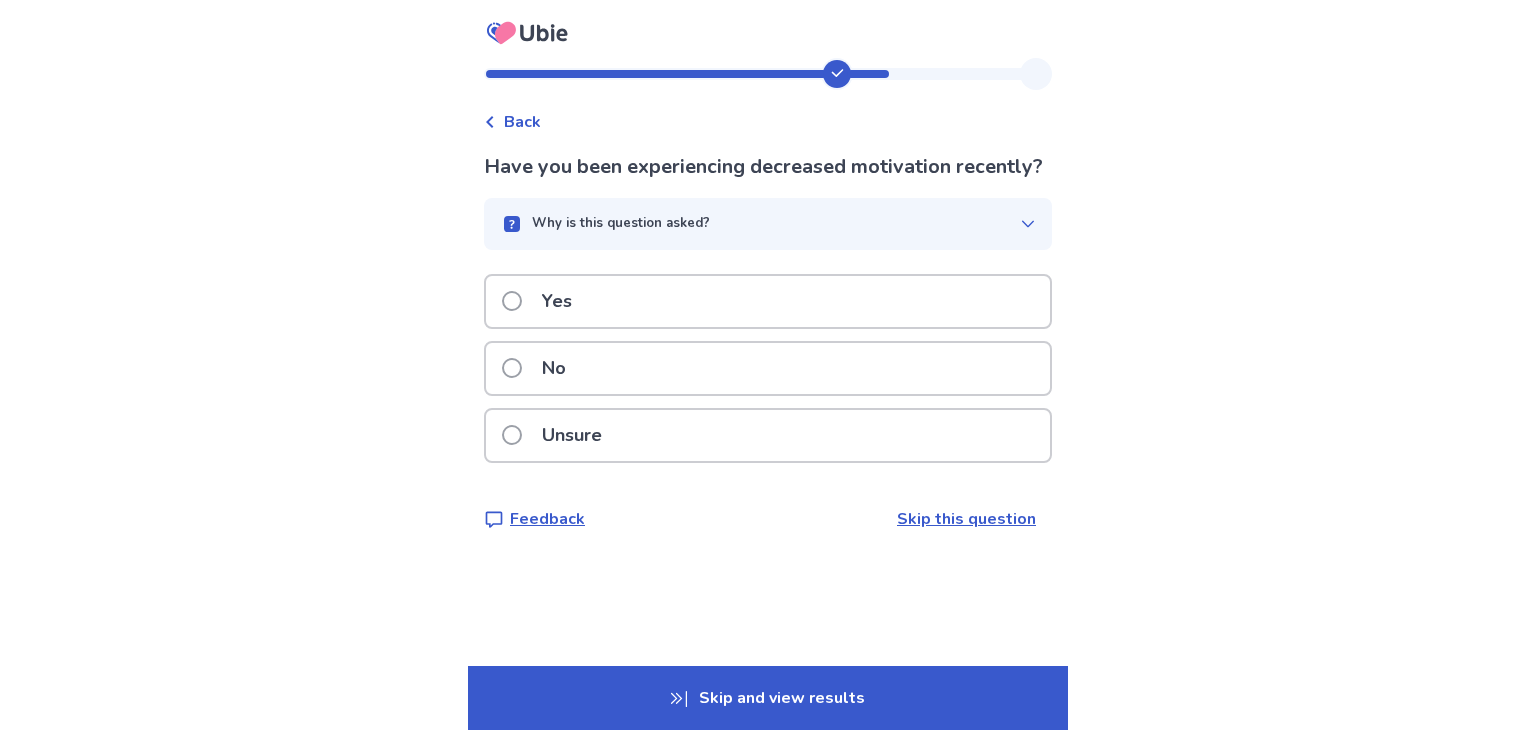 click on "Why is this question asked?" at bounding box center (760, 224) 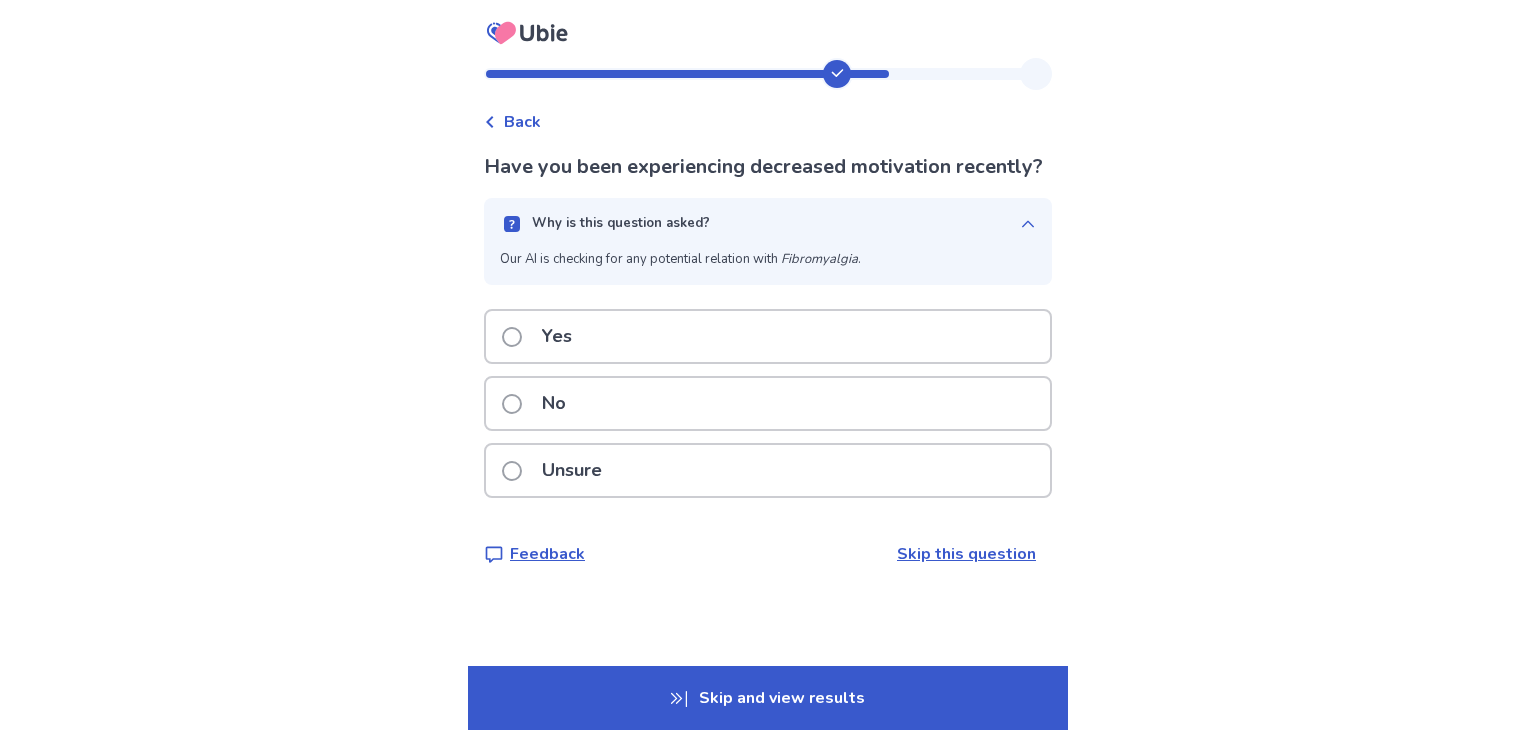 click on "Why is this question asked?" at bounding box center [768, 224] 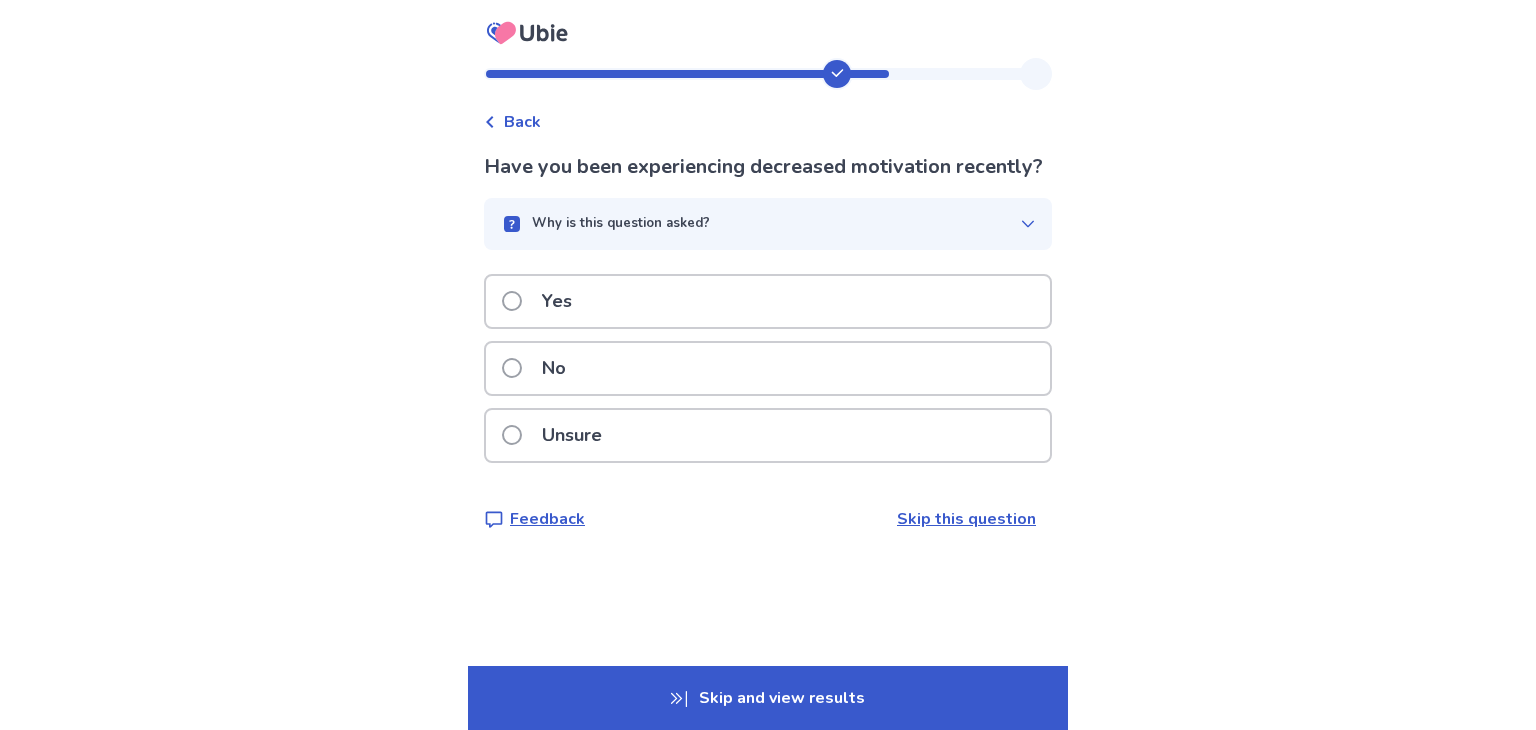 click on "Unsure" at bounding box center (768, 435) 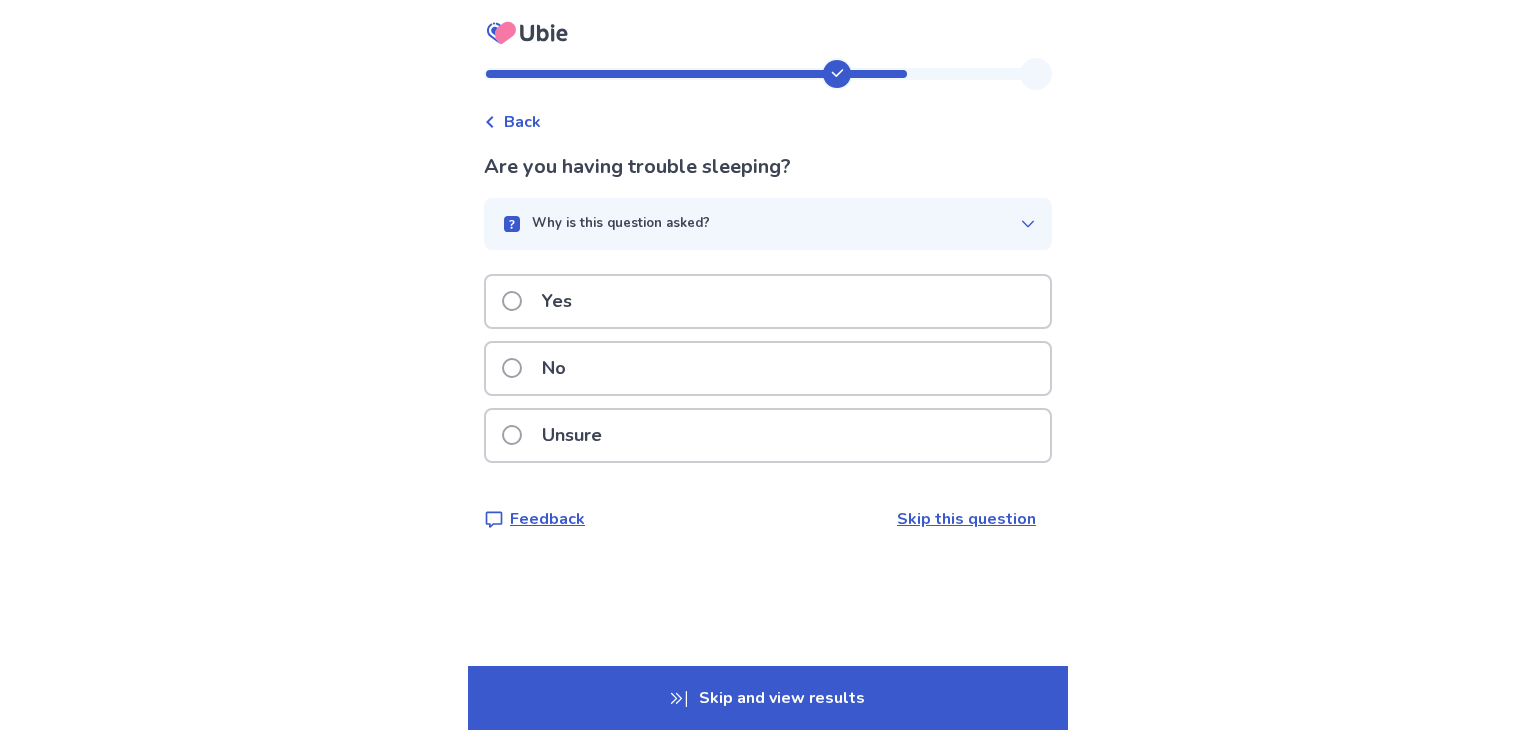 click on "Why is this question asked?" at bounding box center [768, 224] 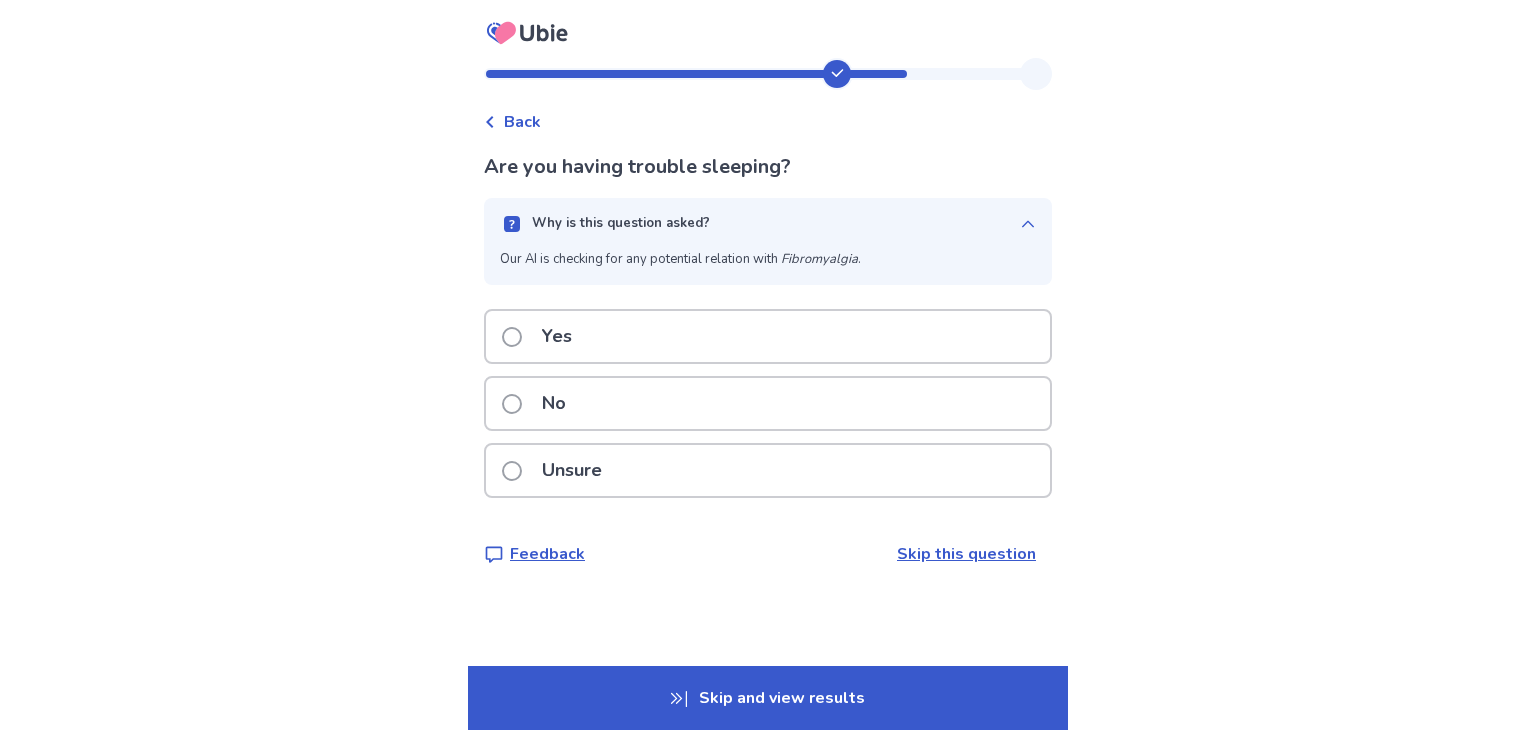 click on "Why is this question asked?" at bounding box center (621, 224) 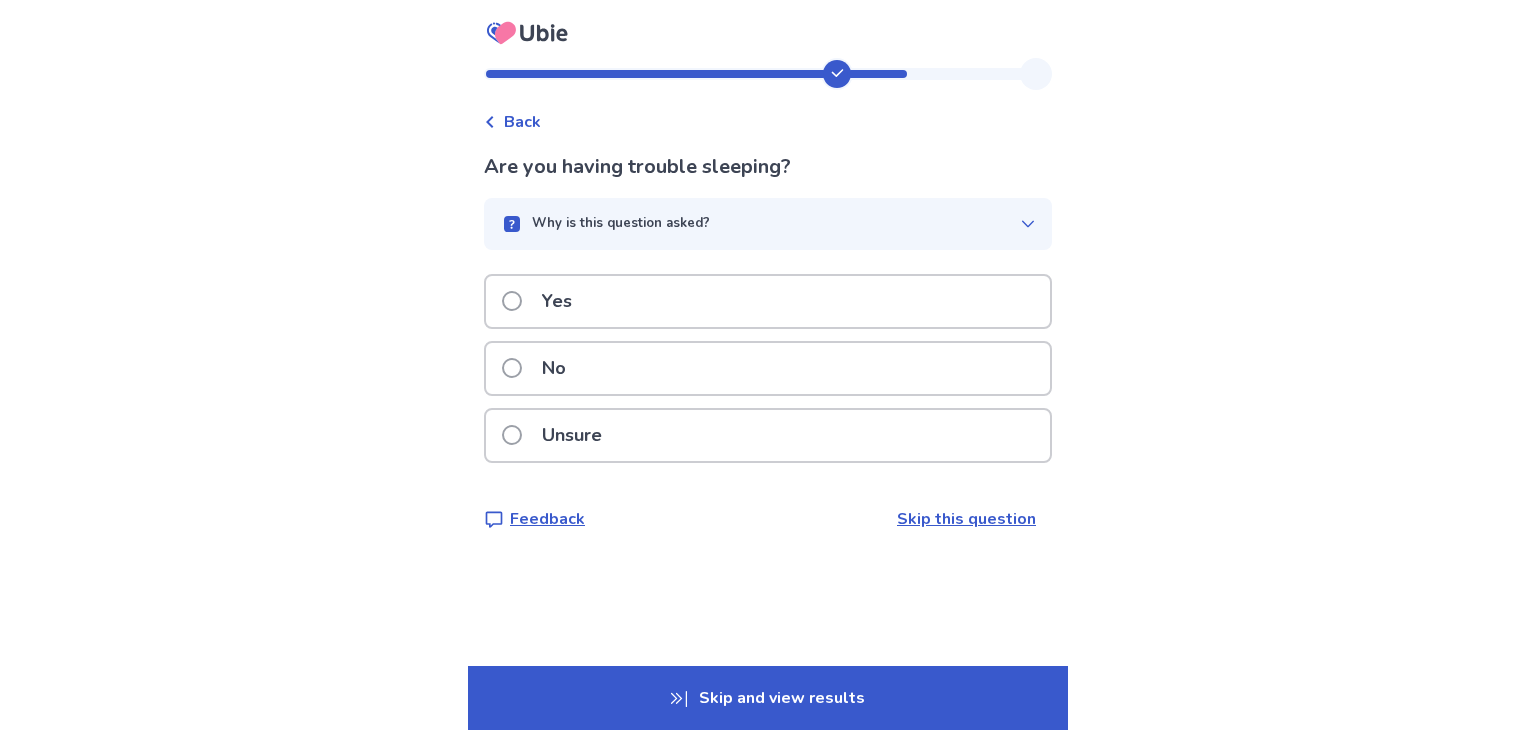 click on "Unsure" at bounding box center [572, 435] 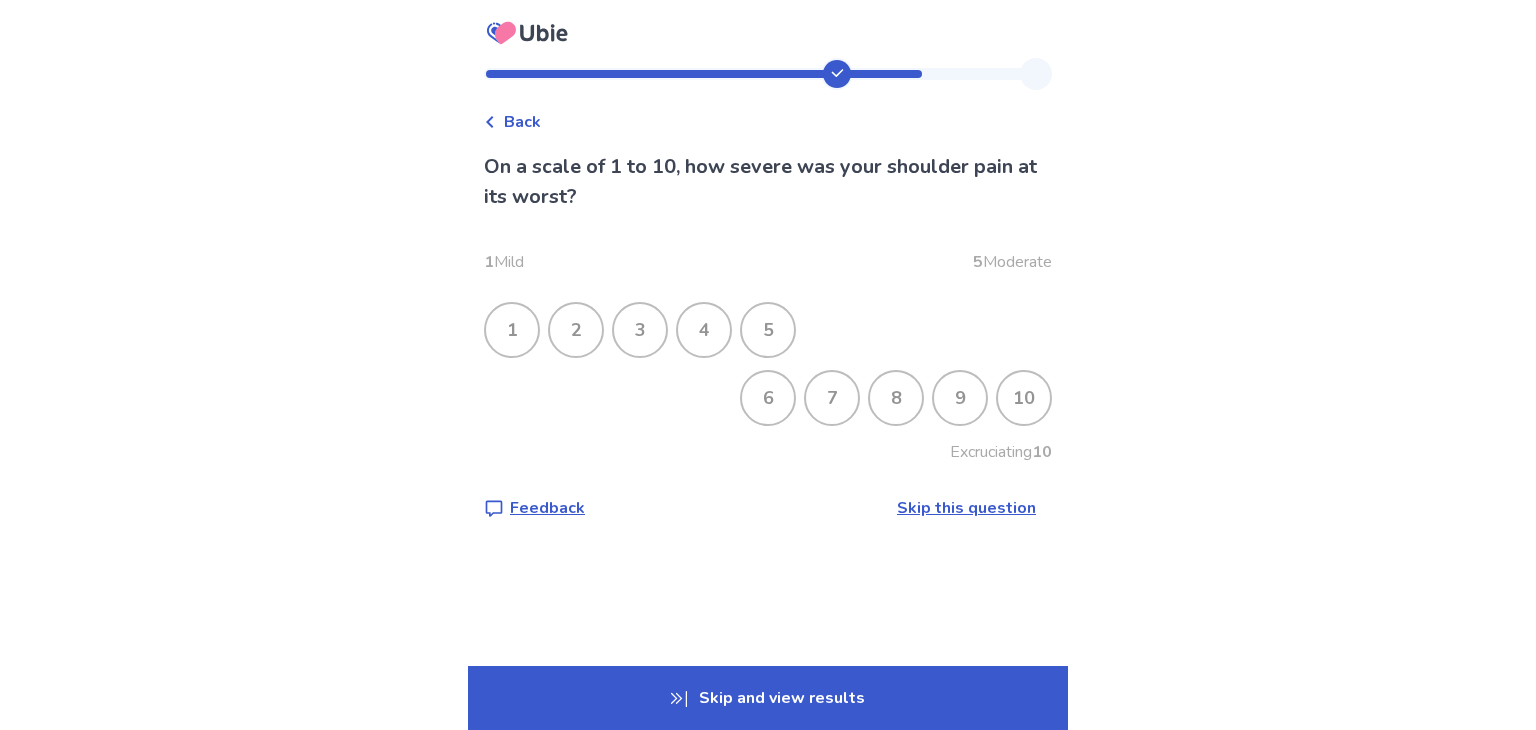 click on "3" at bounding box center [640, 330] 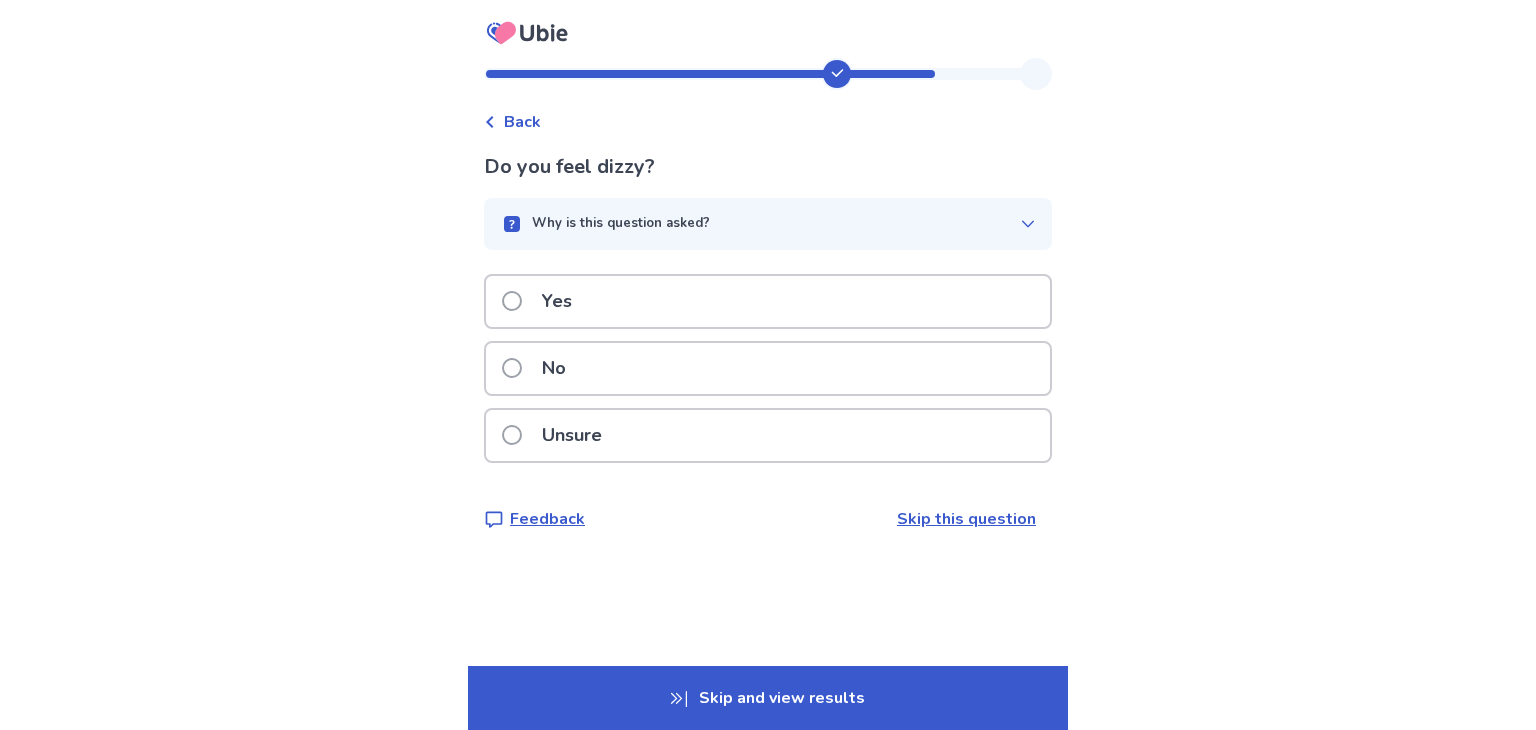 click on "No" at bounding box center (768, 368) 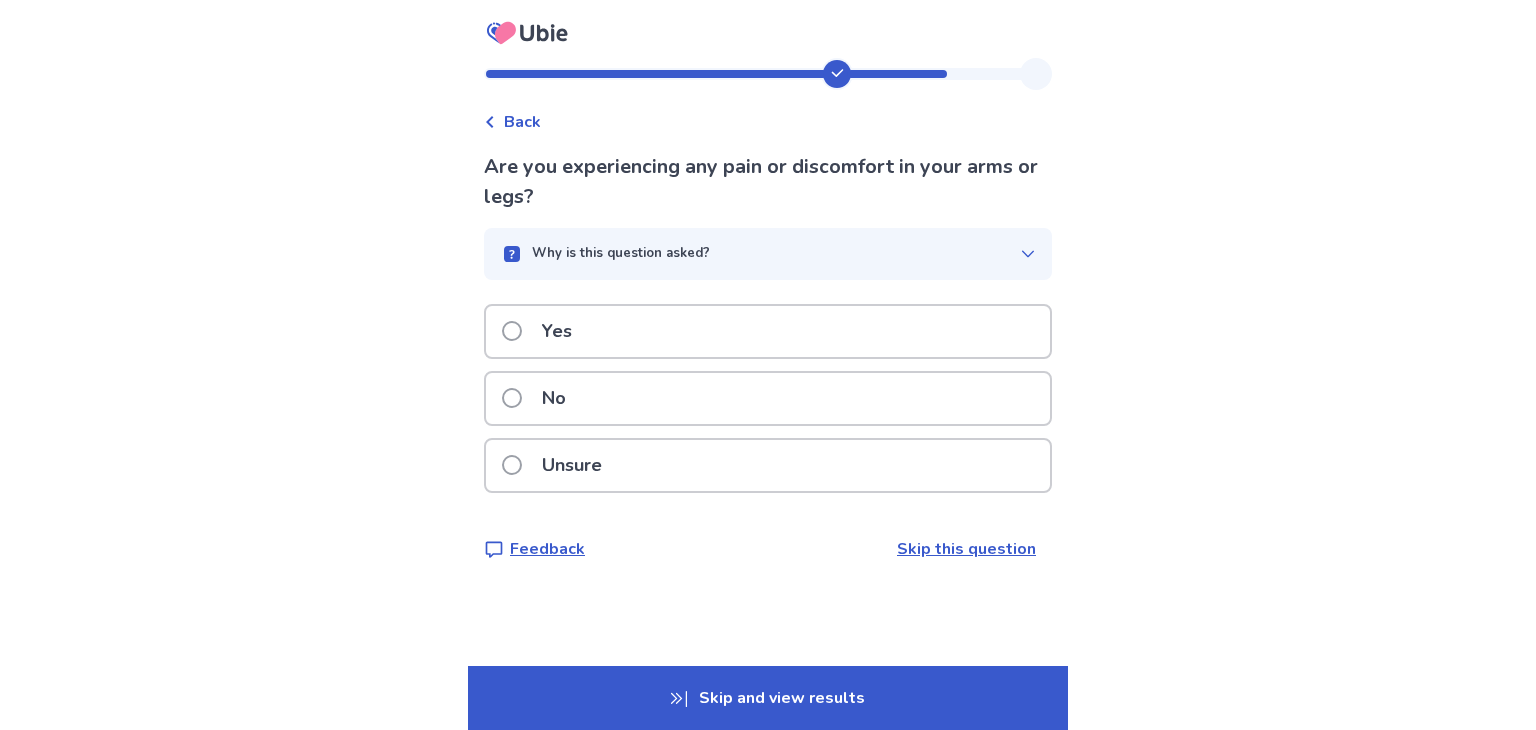click on "Yes" at bounding box center (768, 331) 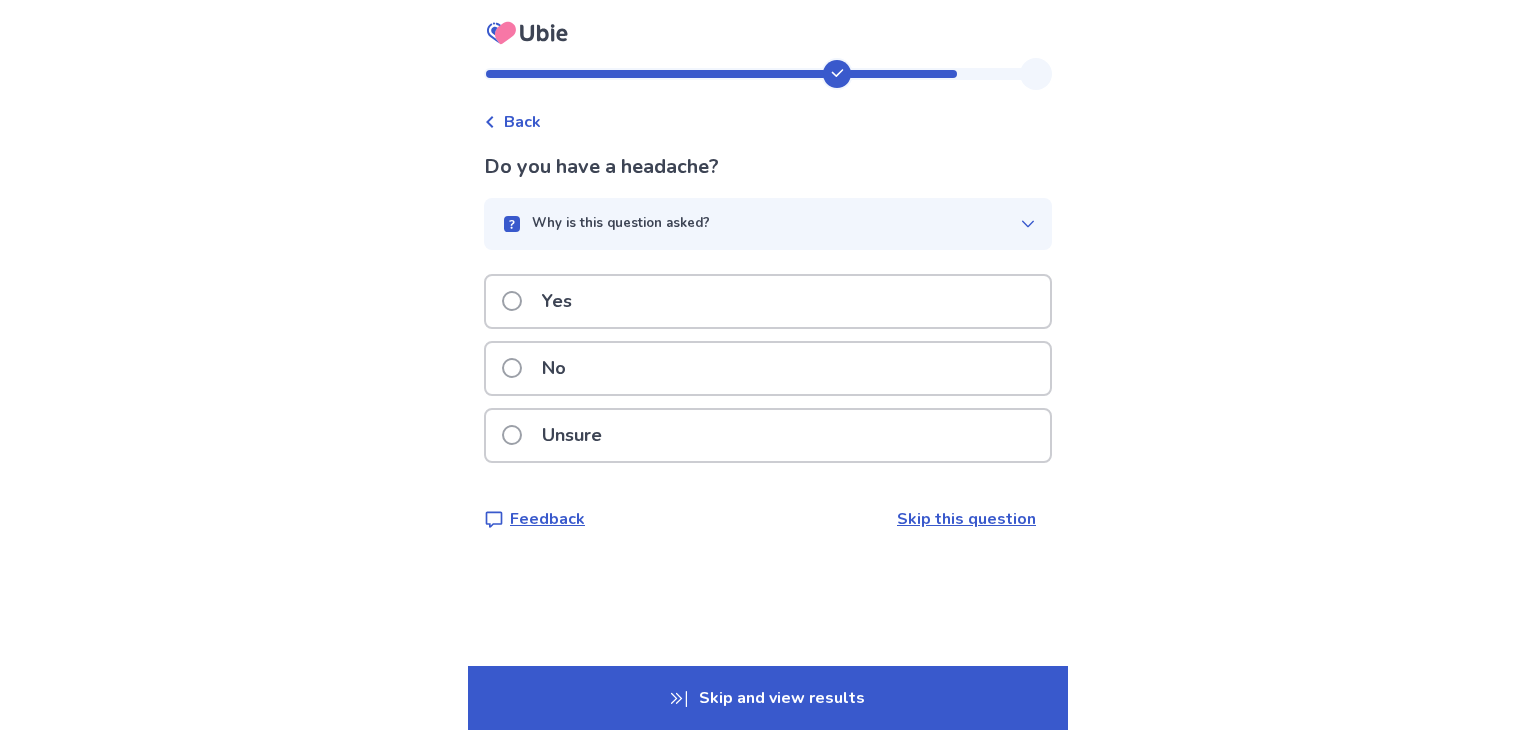 click on "No" at bounding box center [768, 368] 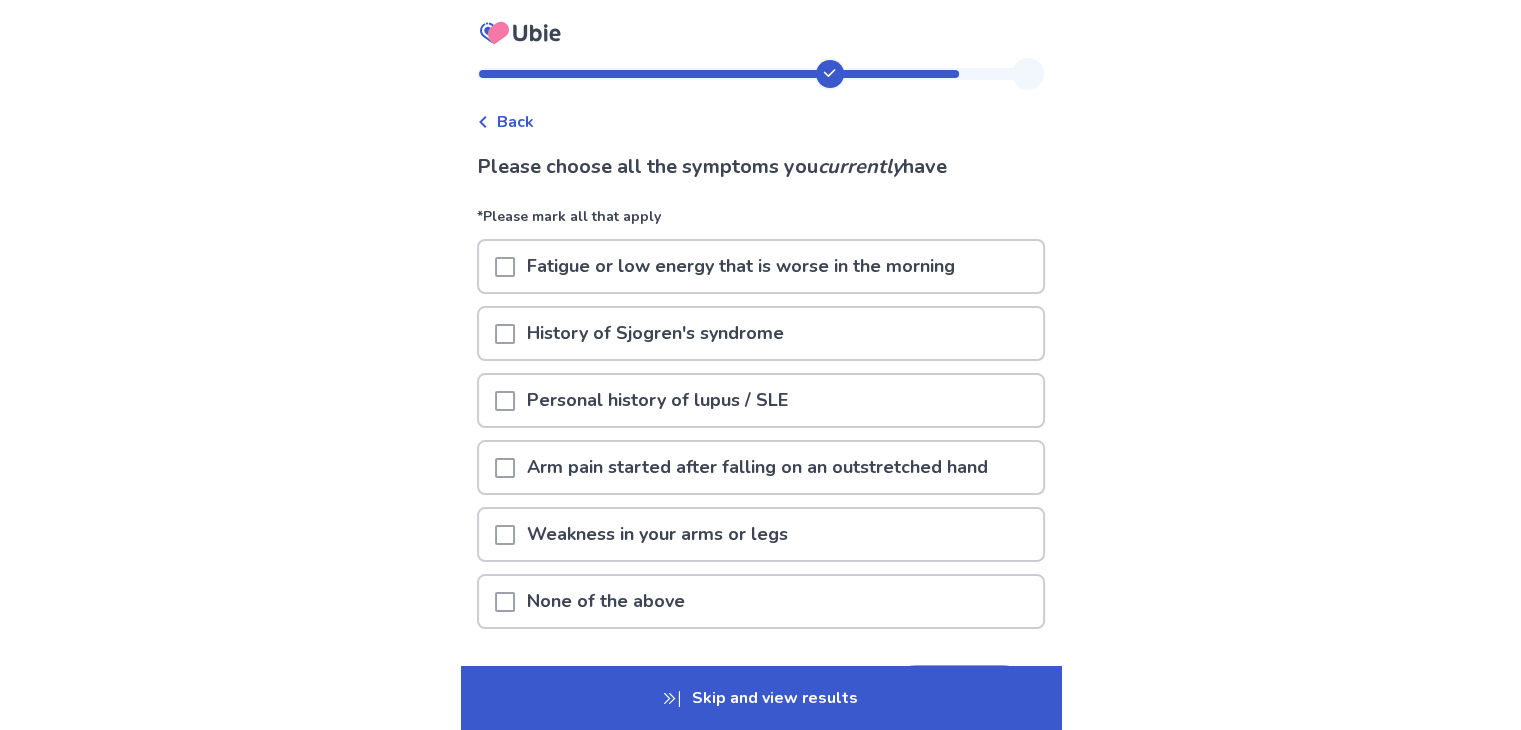 click on "Back" at bounding box center (505, 122) 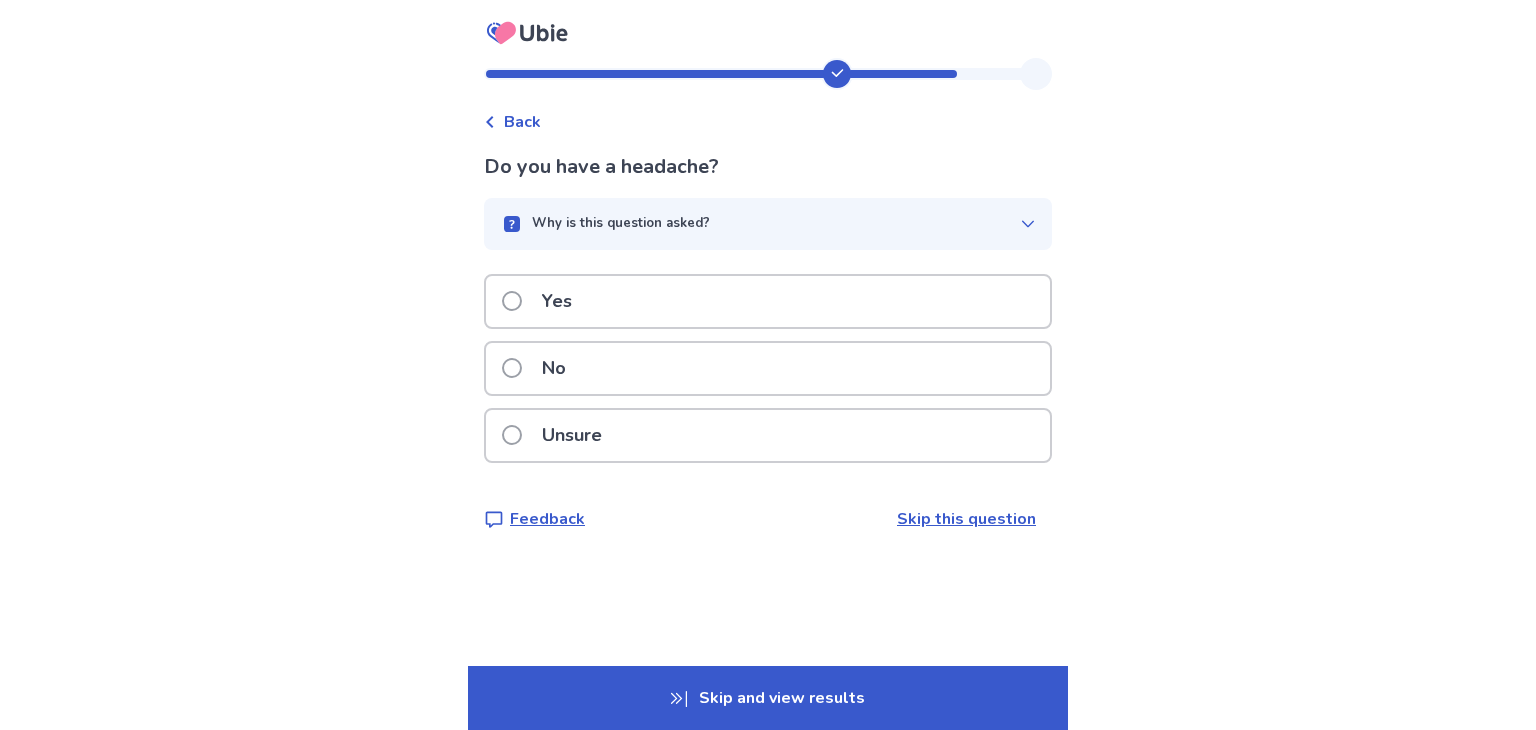 click on "Unsure" at bounding box center [572, 435] 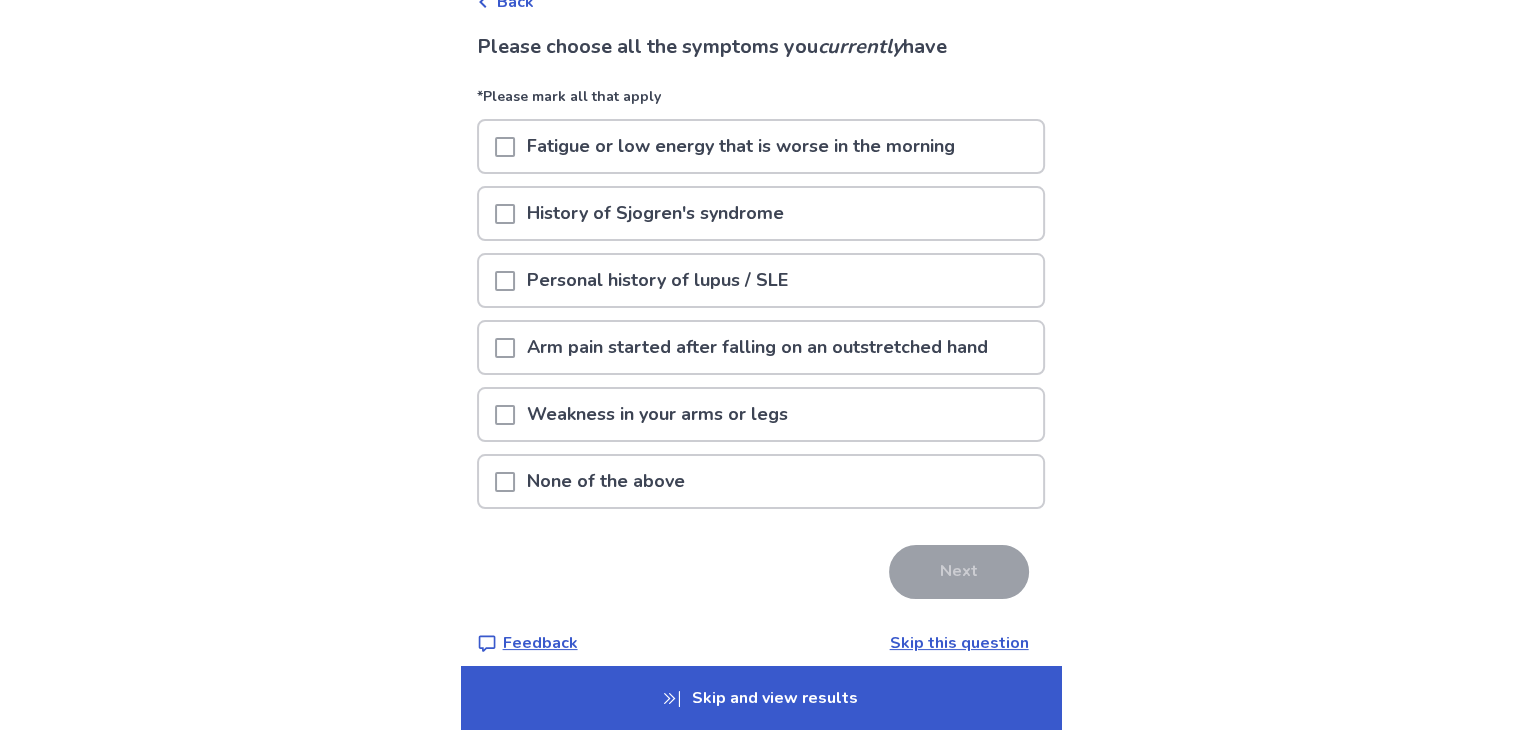 scroll, scrollTop: 122, scrollLeft: 0, axis: vertical 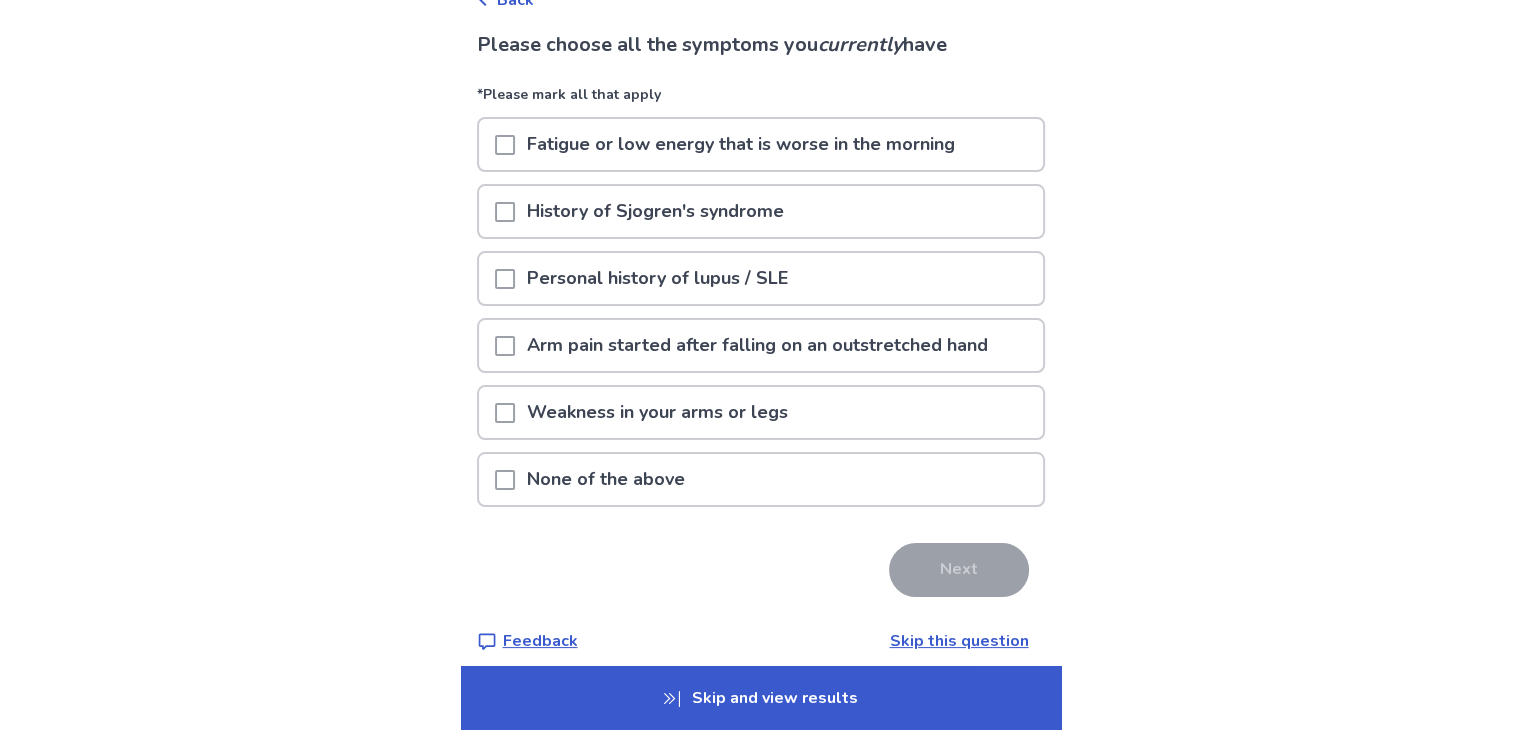 click on "Weakness in your arms or legs" at bounding box center [761, 412] 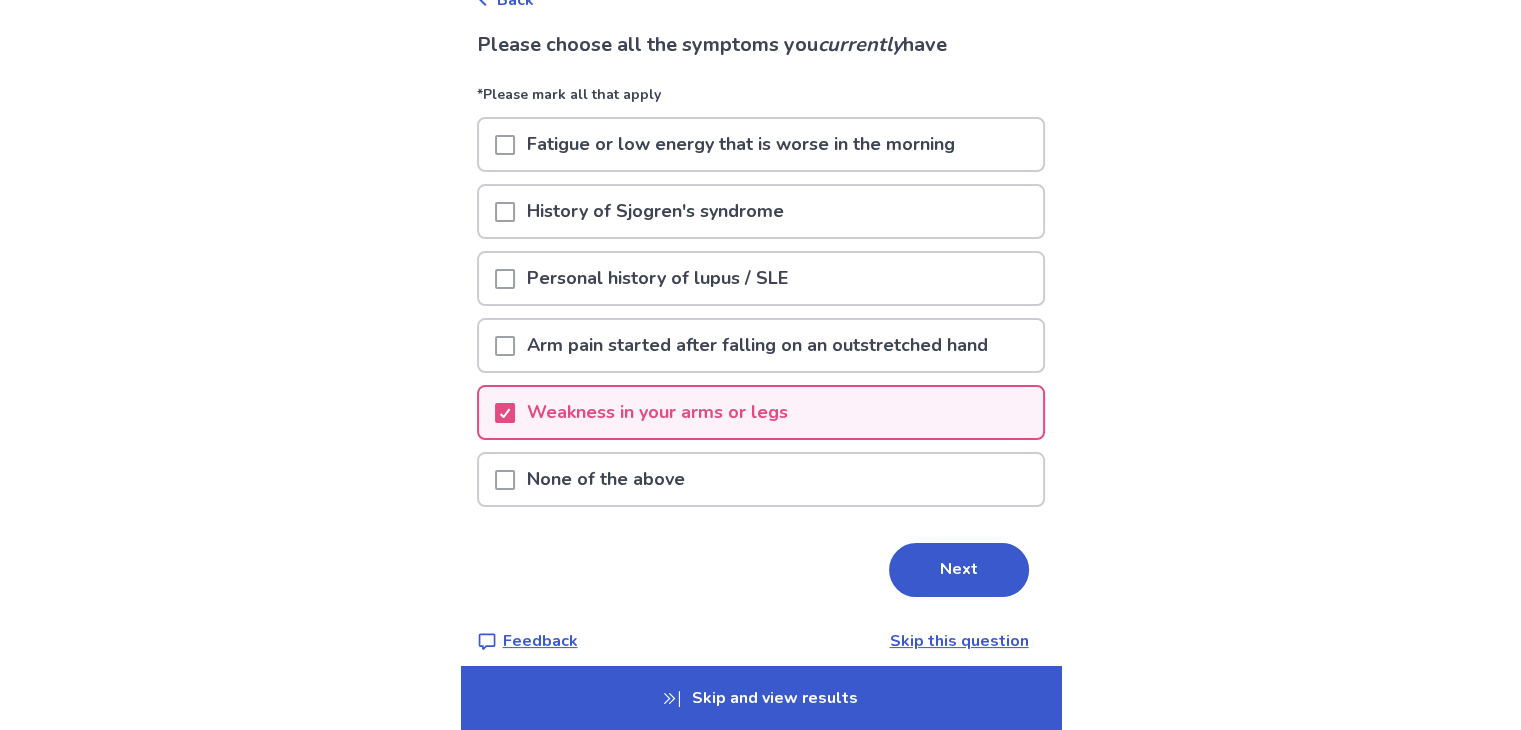 click on "Fatigue or low energy that is worse in the morning" at bounding box center [741, 144] 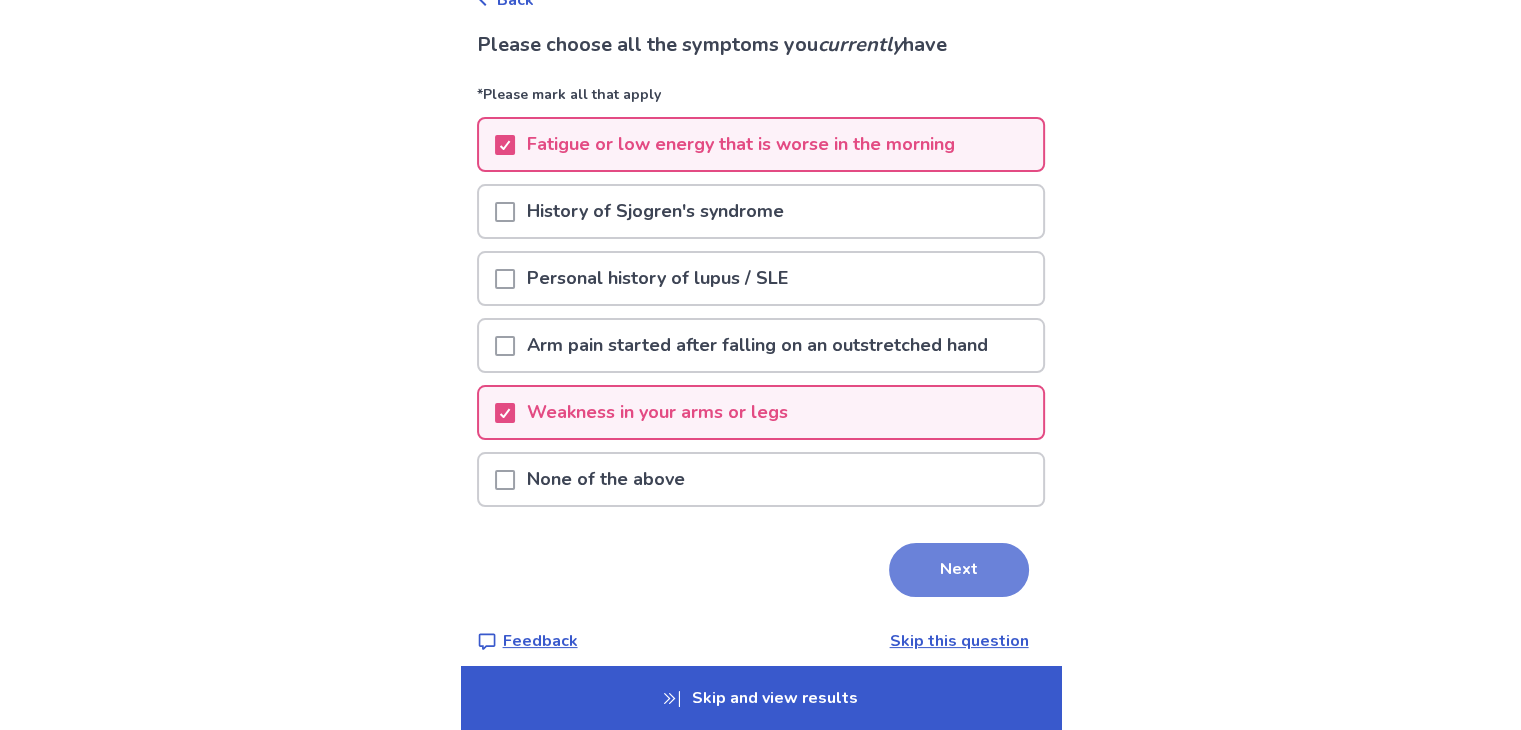 click on "Next" at bounding box center [959, 570] 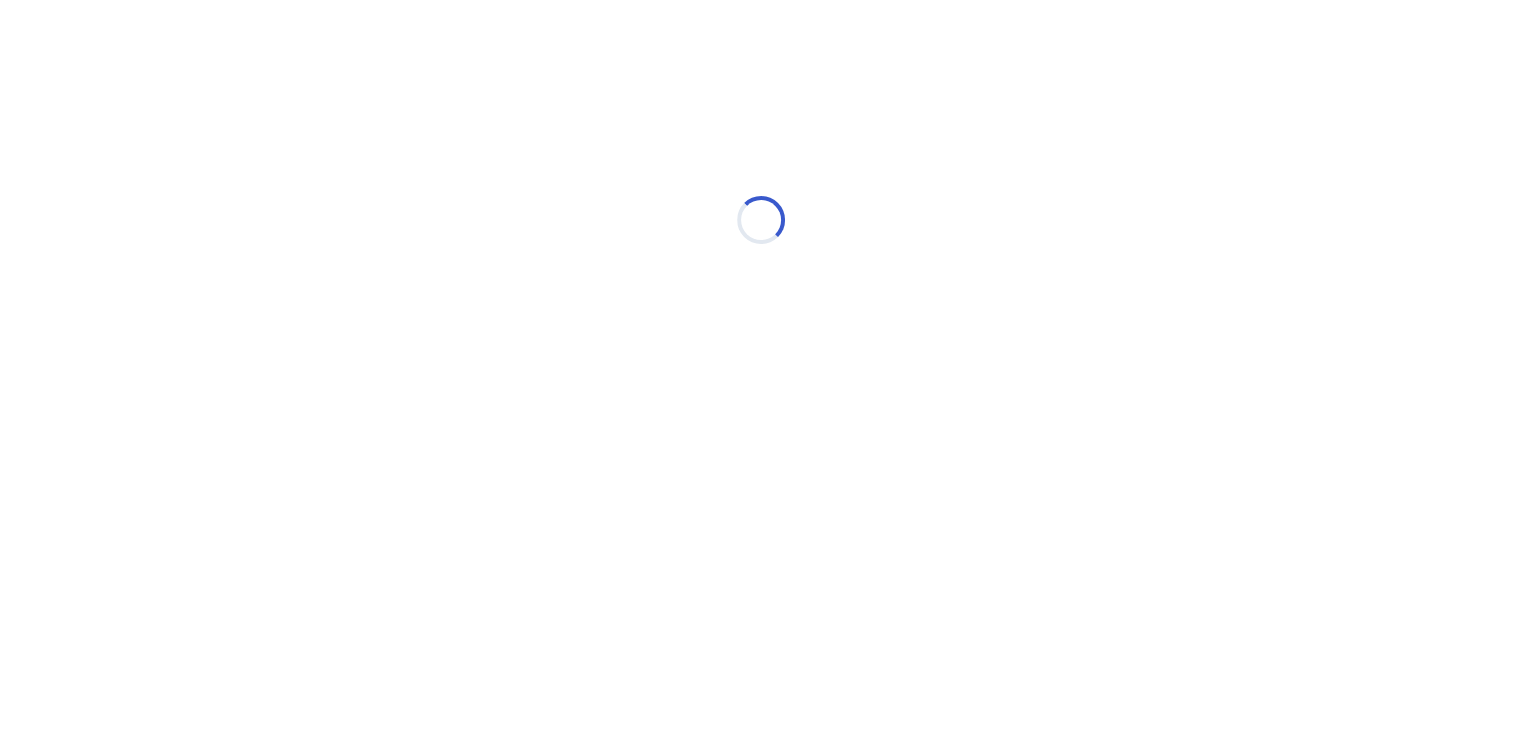 scroll, scrollTop: 0, scrollLeft: 0, axis: both 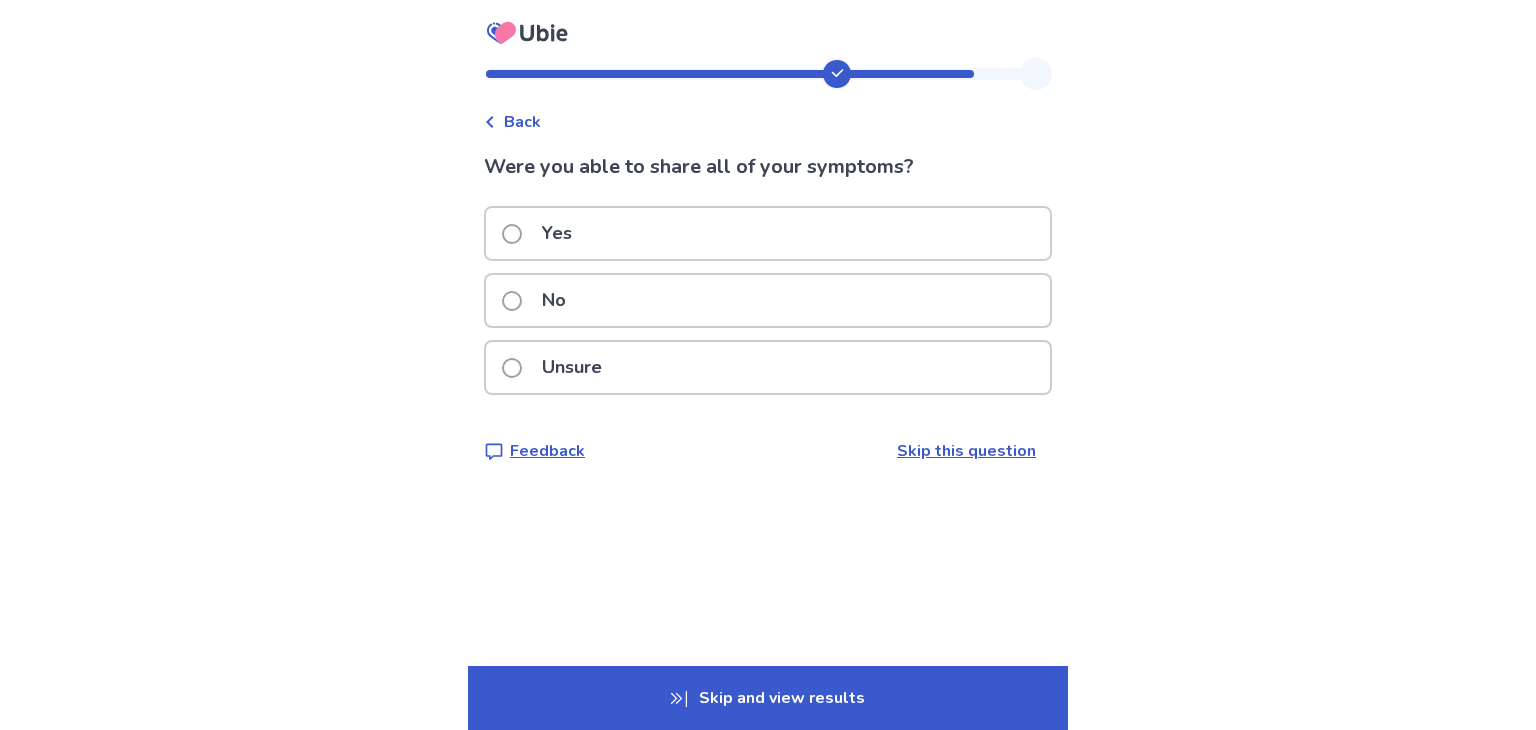 click on "Unsure" at bounding box center [768, 367] 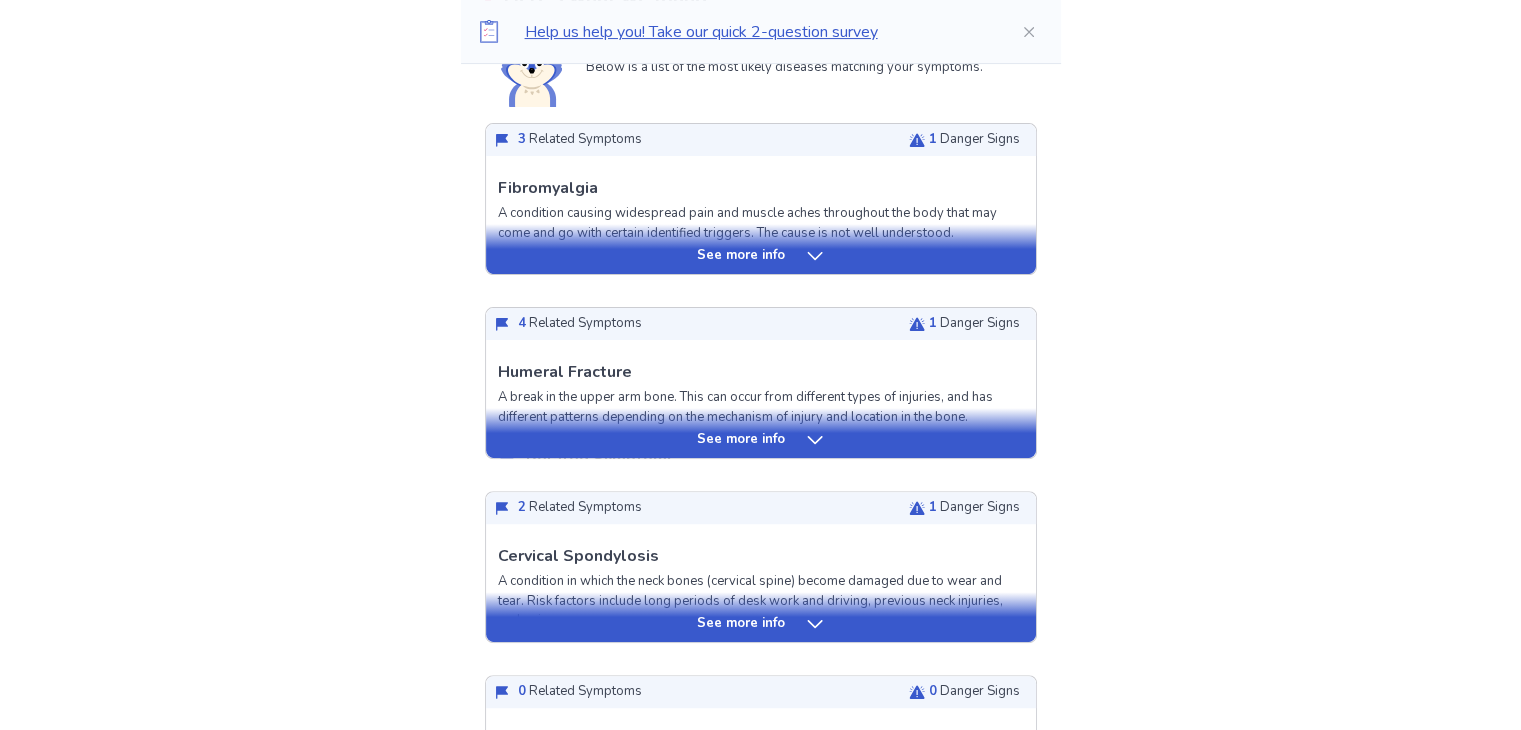 scroll, scrollTop: 524, scrollLeft: 0, axis: vertical 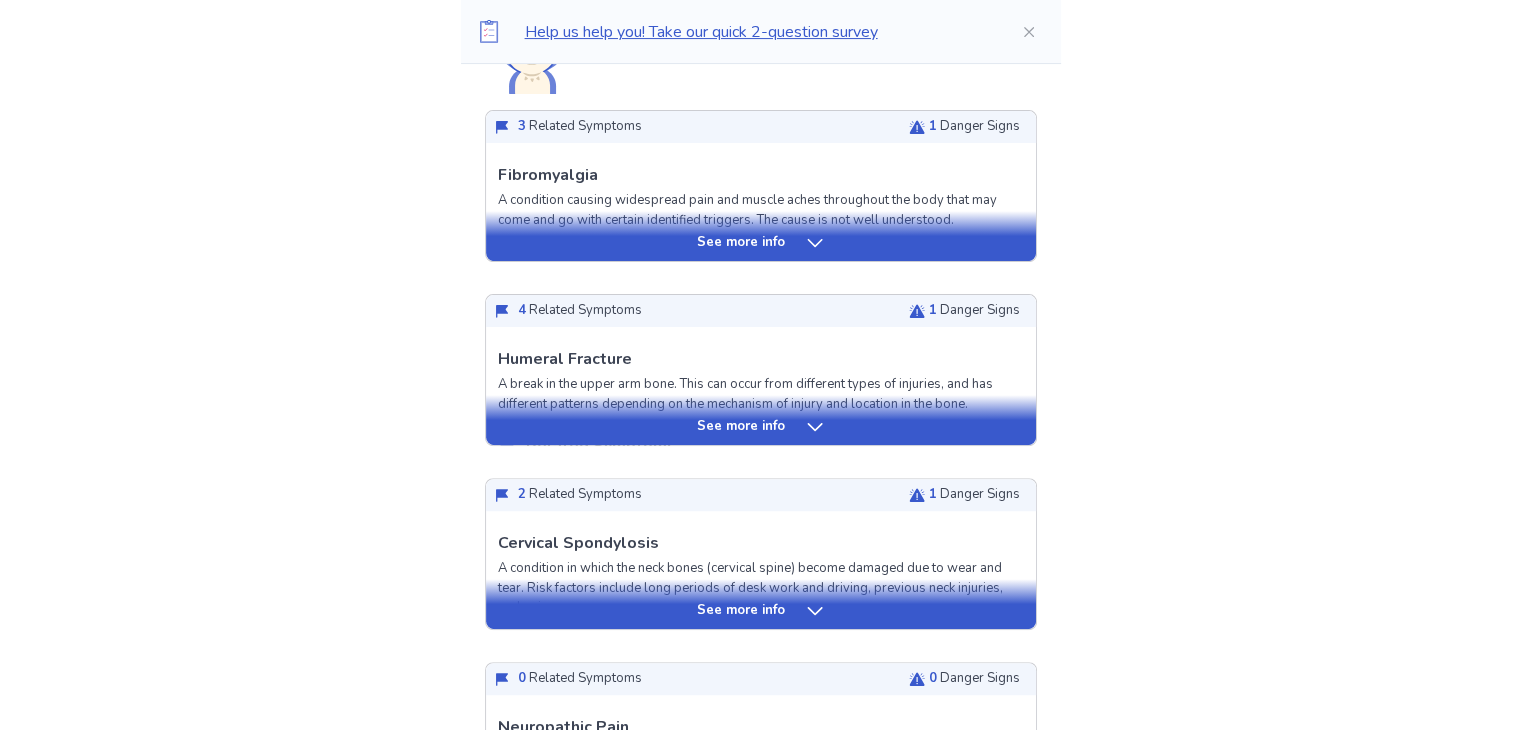 click on "Help us help you! Take our quick 2-question survey Back Symptom Check Summary August 3, 2025 | 4:16pm Consider going to a doctor right away. Why did we suggest this? This suggestion is based on the severity level of a few of   your symptoms  listed below: Symptoms from your responses
Weakness in your arms or legs Here's what we found Below is a list of the most likely diseases matching your symptoms. 3   Related Symptoms 1   Danger Signs See more info Fibromyalgia A condition causing widespread pain and muscle aches throughout the body that may come and go with certain identified triggers. The cause is not well understood. Related Symptoms Typical symptoms are listed below in order of relevance, with your answers marked in  bold . Whole body pain Fatigue or low energy that is worse in the morning Dizziness Arm pain History of Sjogren's syndrome Joint pain, swelling, or discomfort Danger Signs If you have any symptoms marked in  bold , you should see a doctor. Treatment Options Treated by: Rheumatologist 210" at bounding box center [760, 2513] 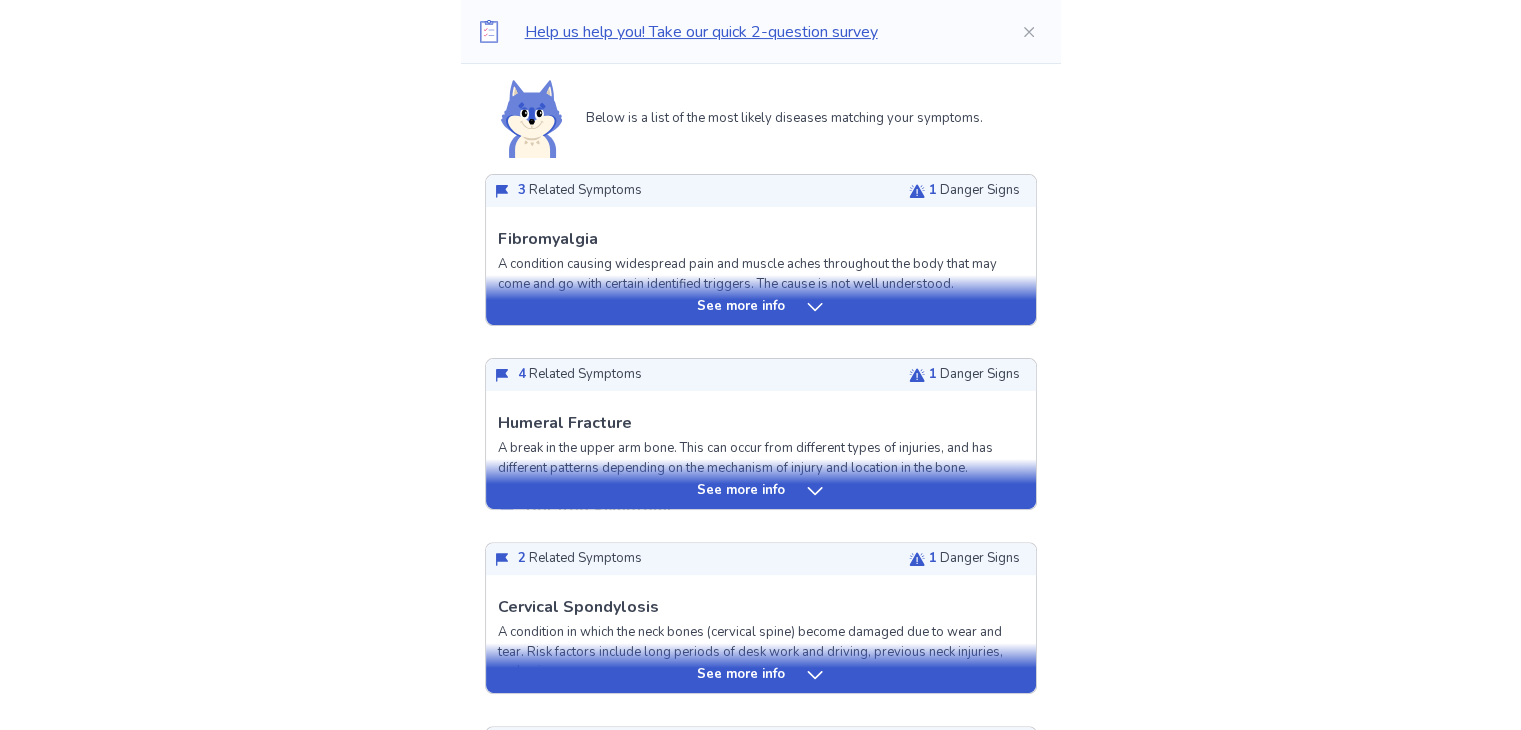 scroll, scrollTop: 452, scrollLeft: 0, axis: vertical 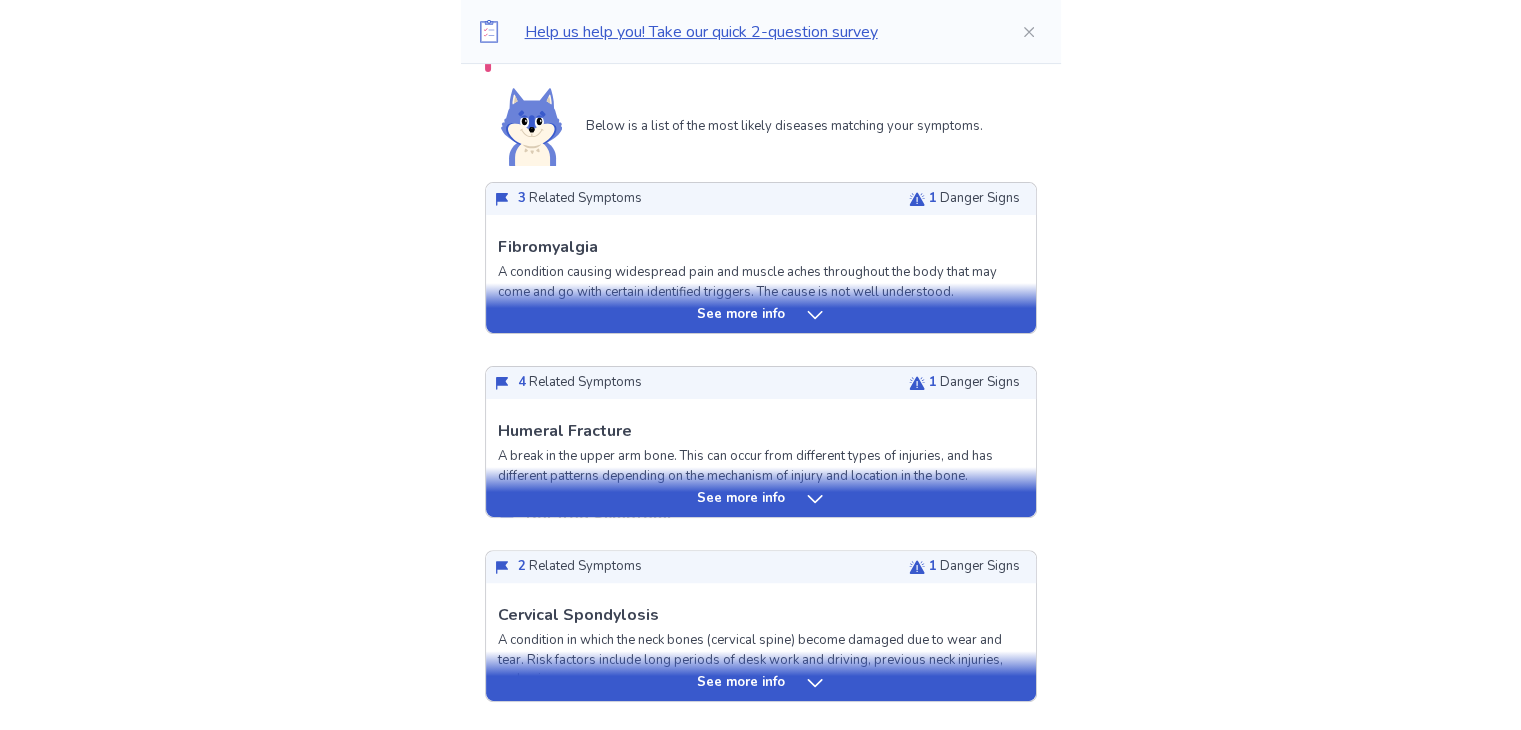 click on "See more info" at bounding box center [741, 499] 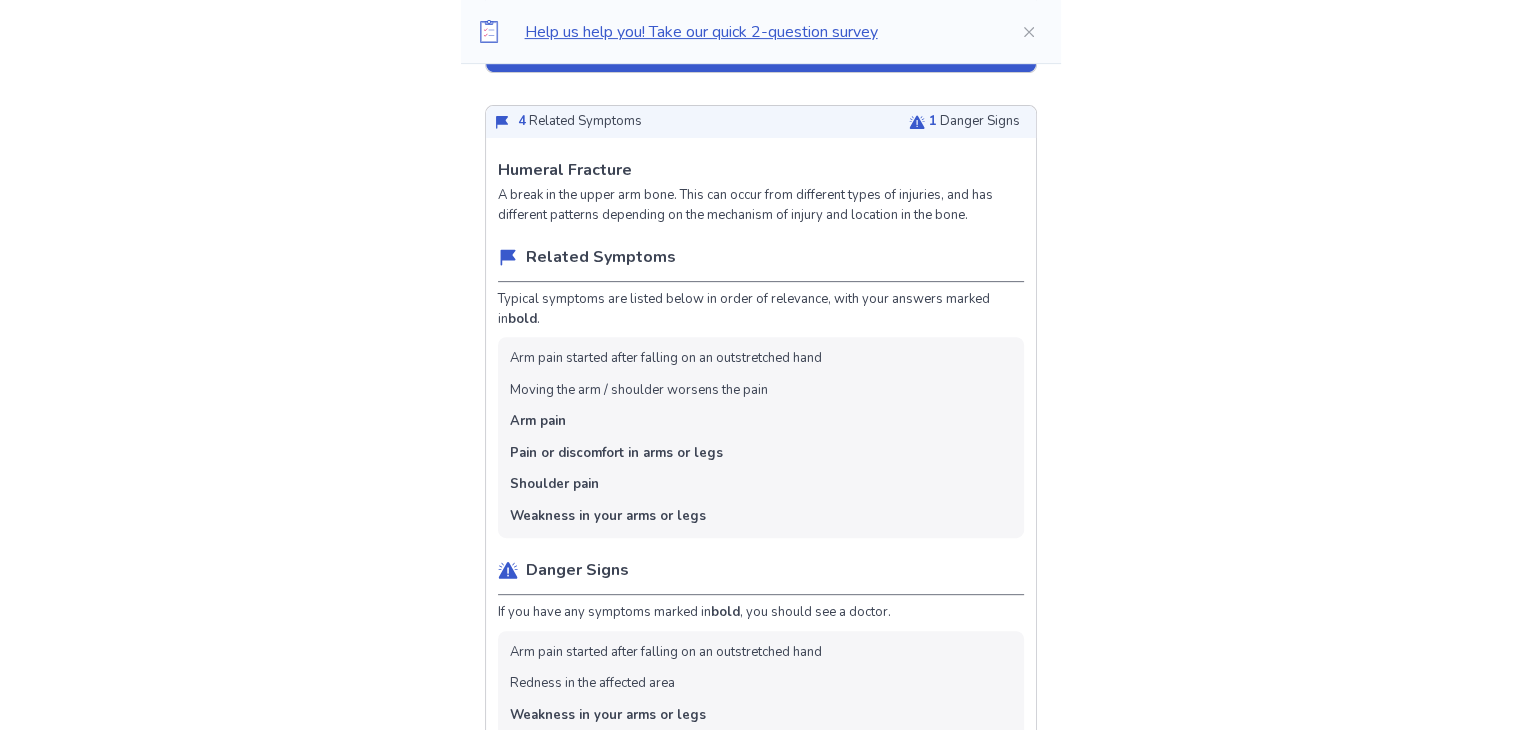 scroll, scrollTop: 739, scrollLeft: 0, axis: vertical 